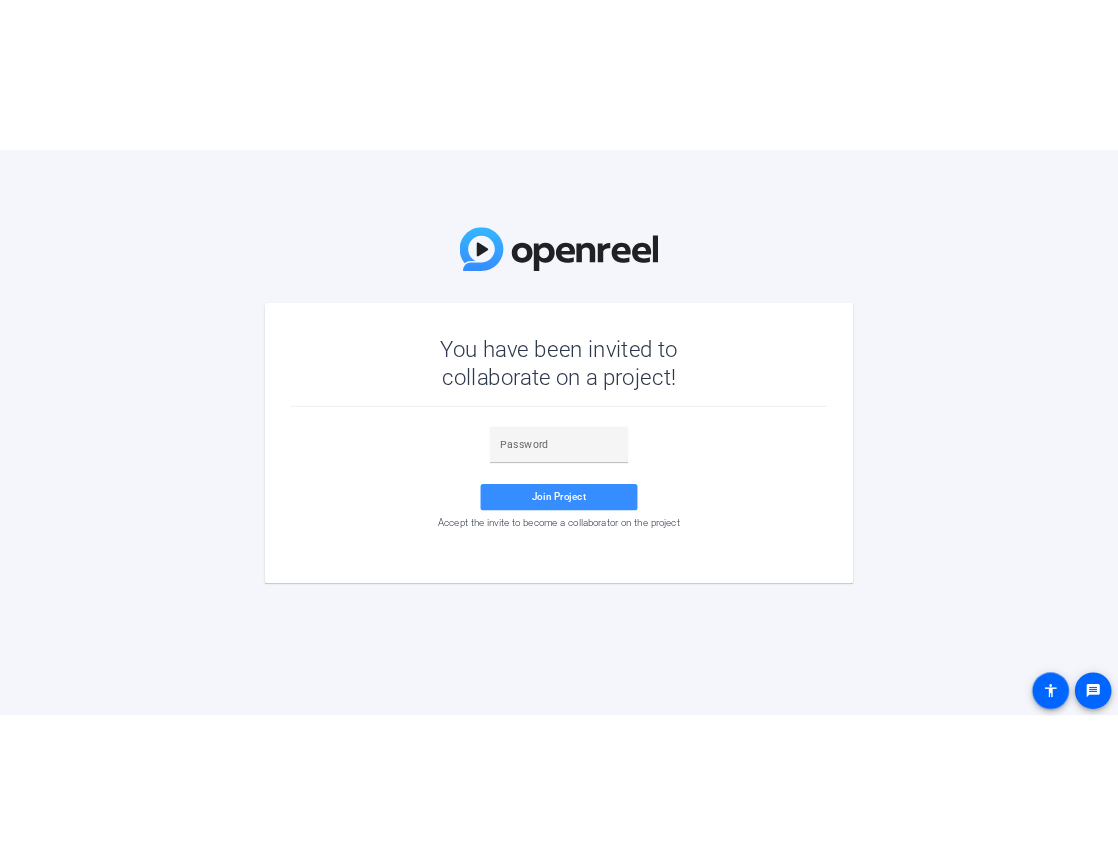 scroll, scrollTop: 0, scrollLeft: 0, axis: both 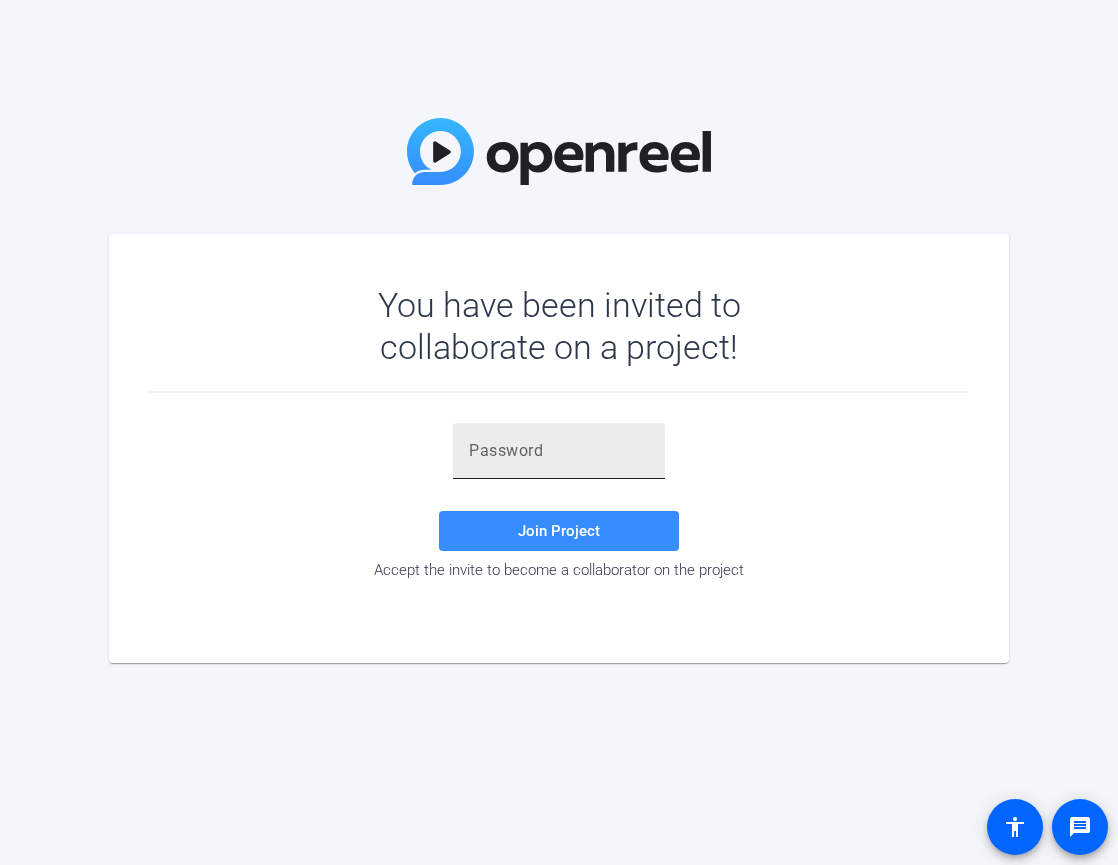 click 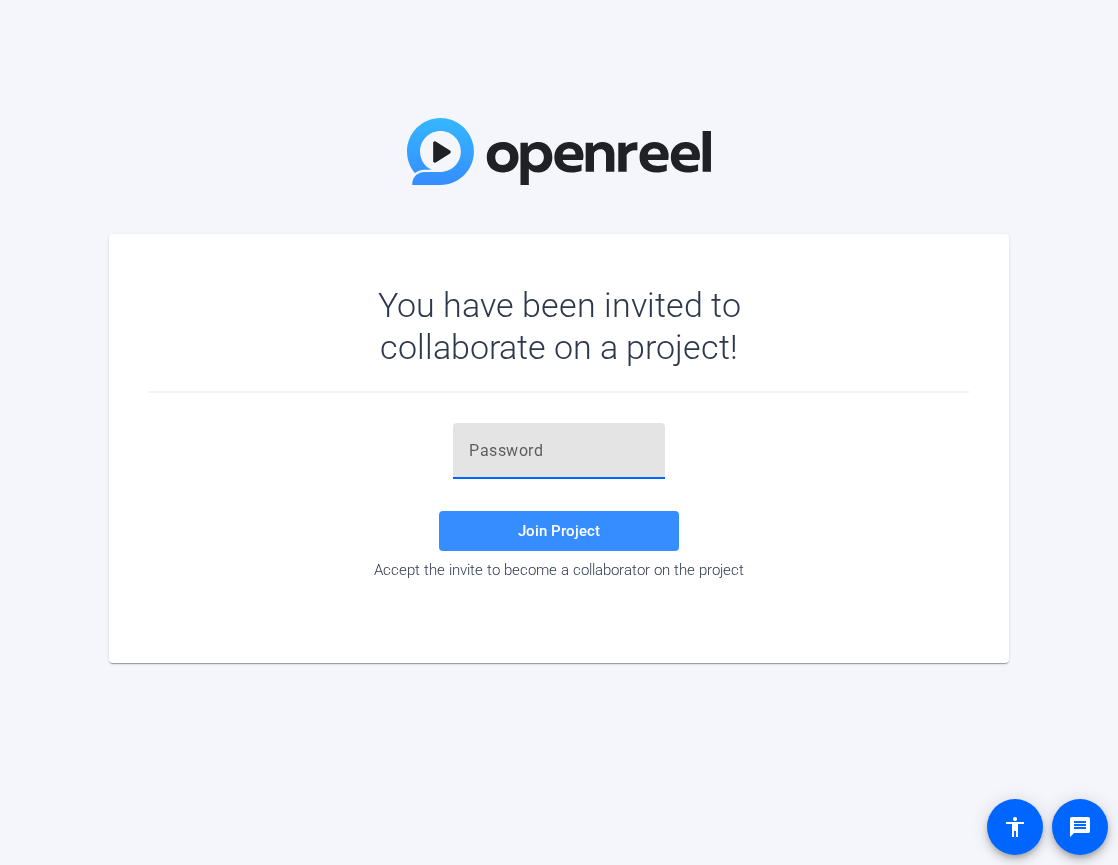 paste on "gmrWKl" 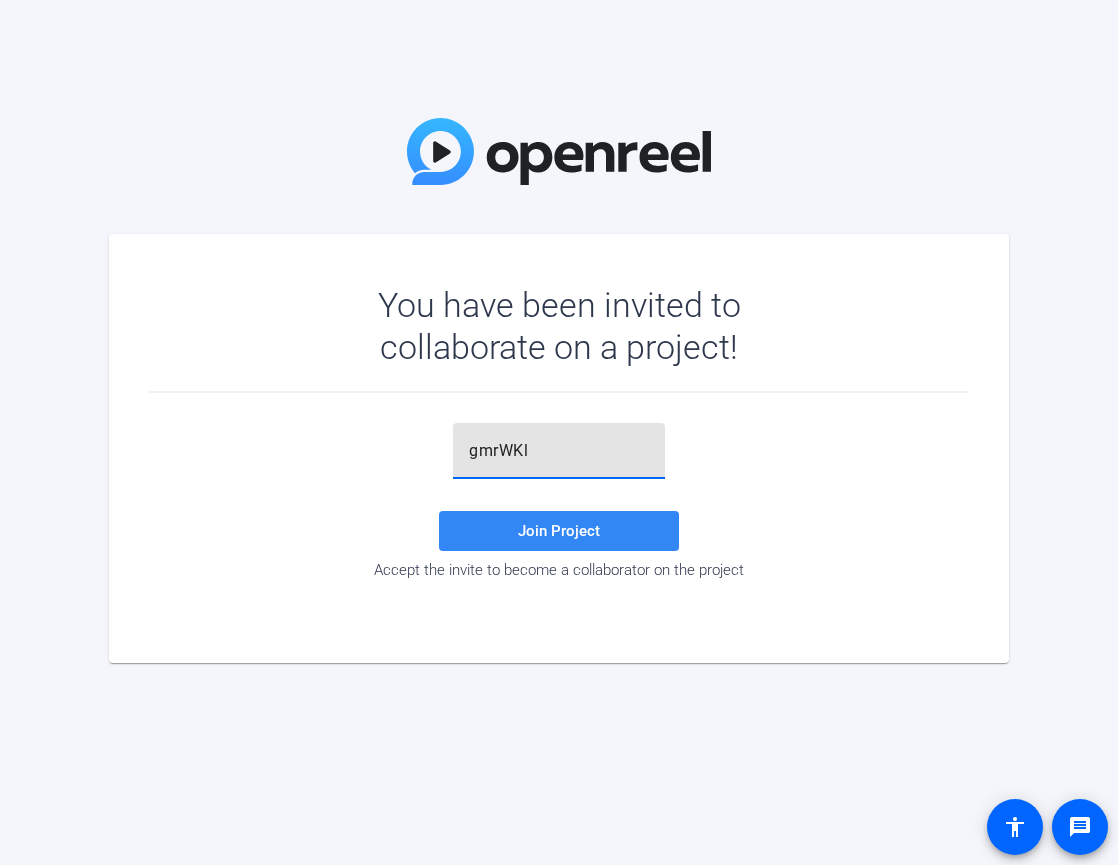type on "gmrWKl" 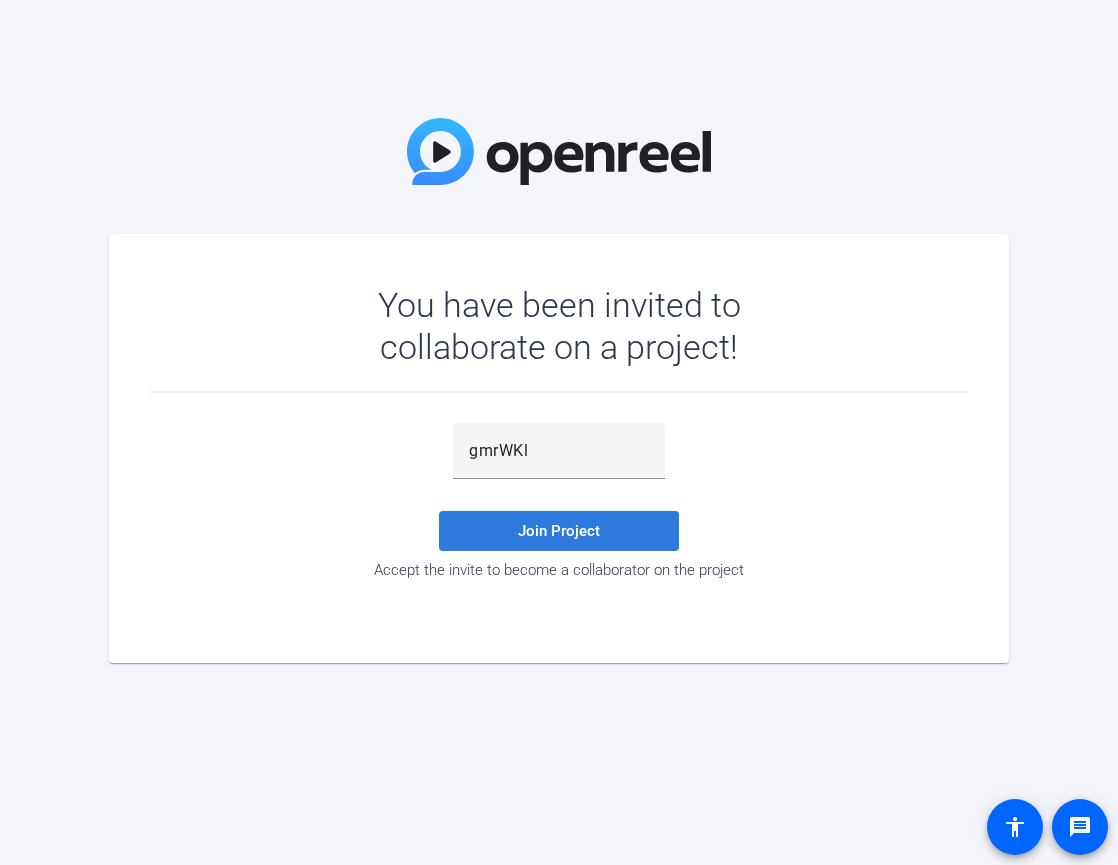 click 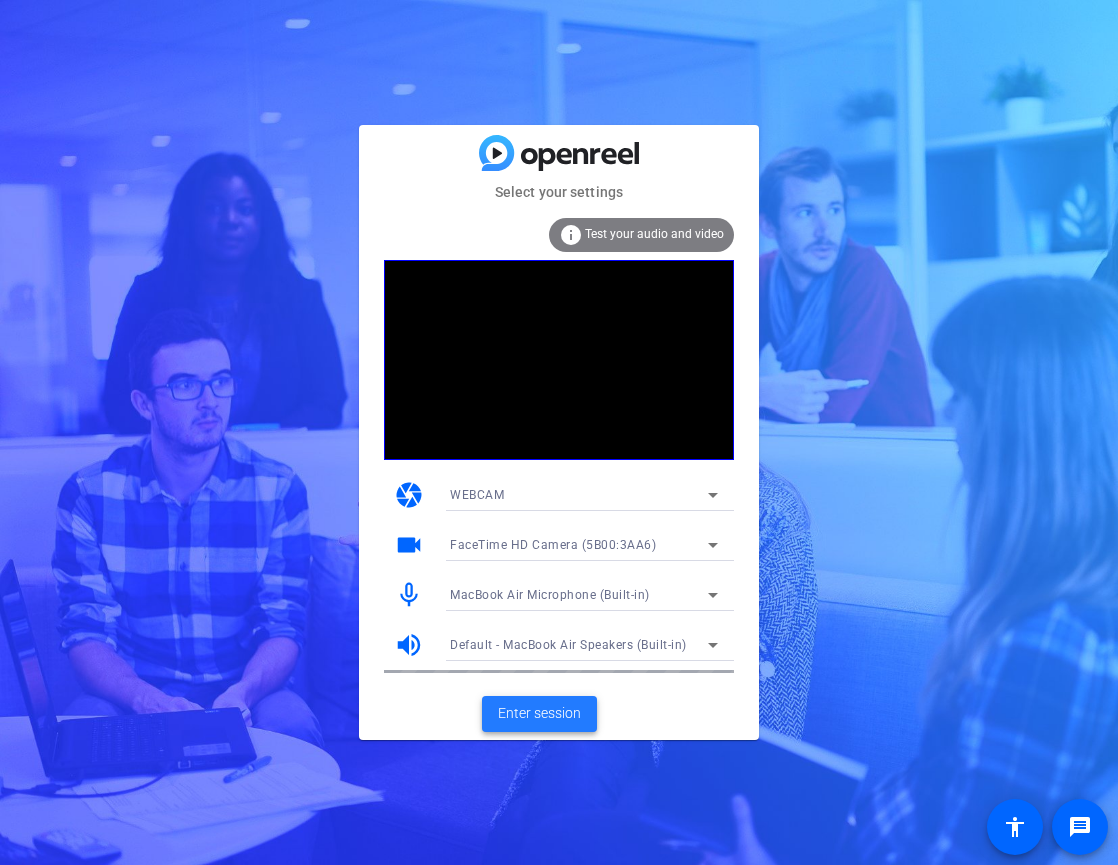 click on "Enter session" 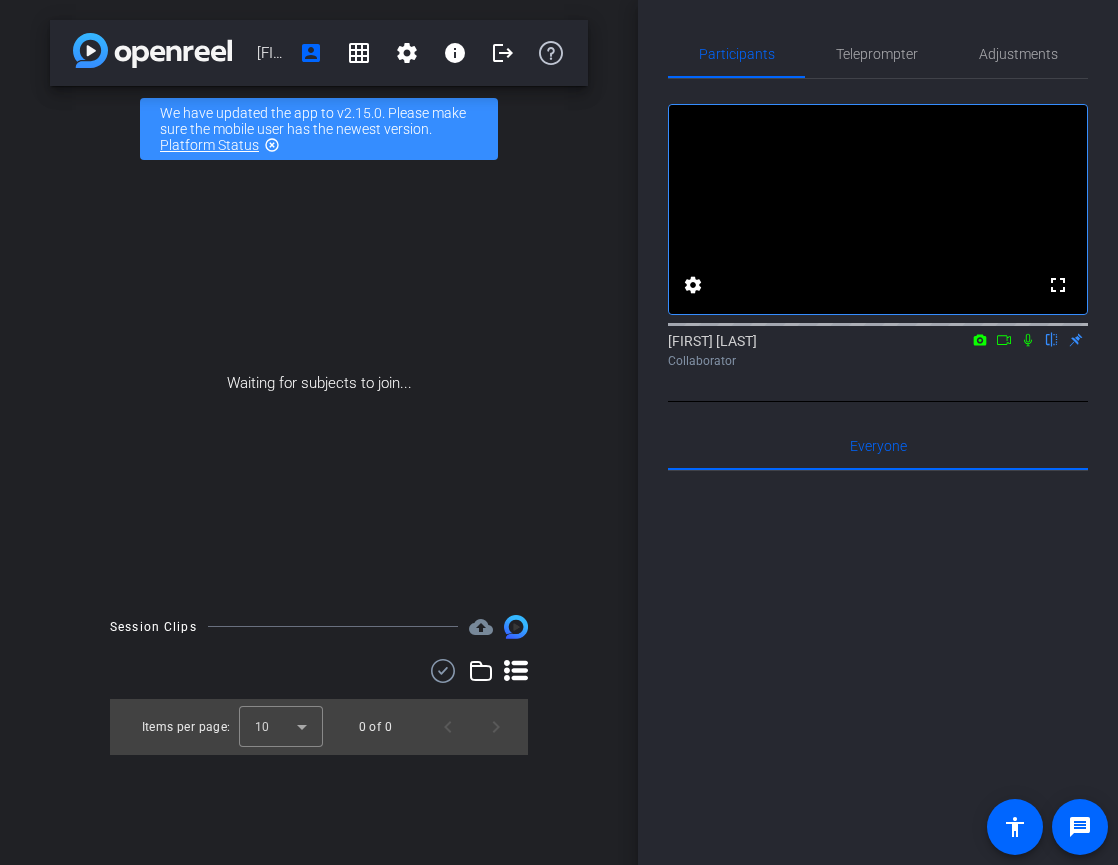 click 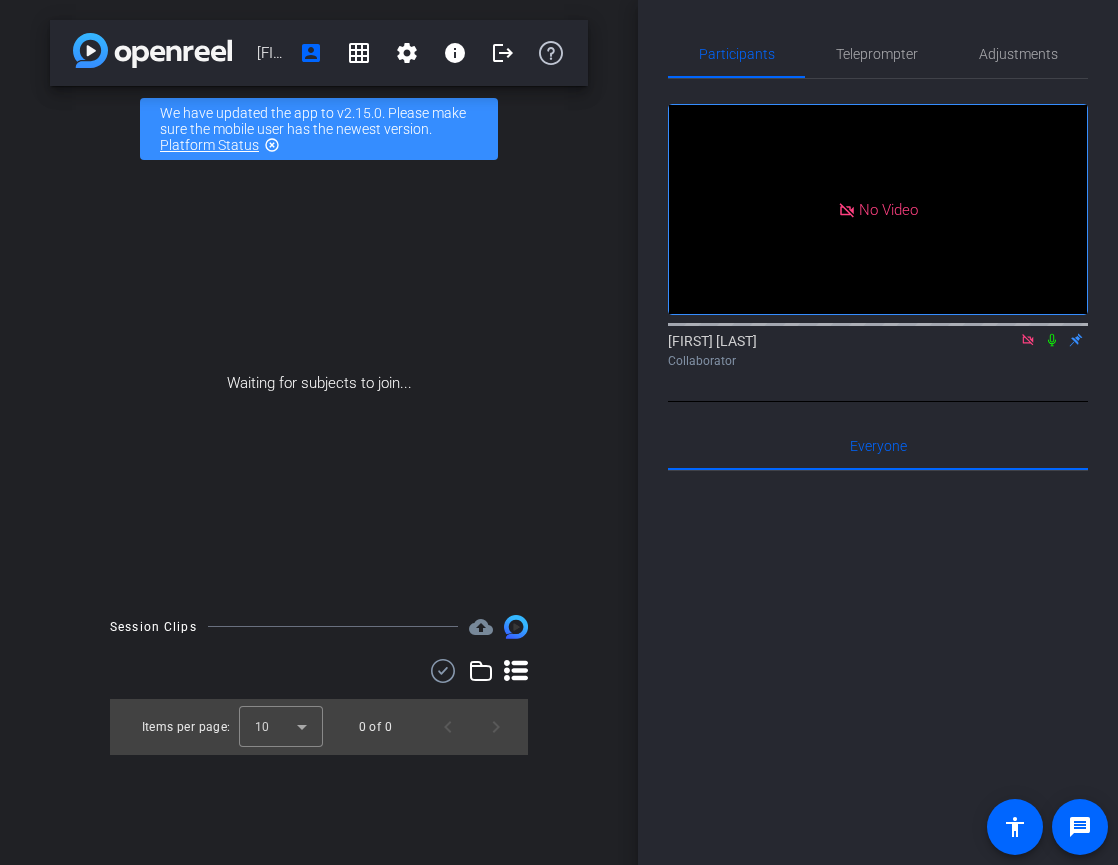 click 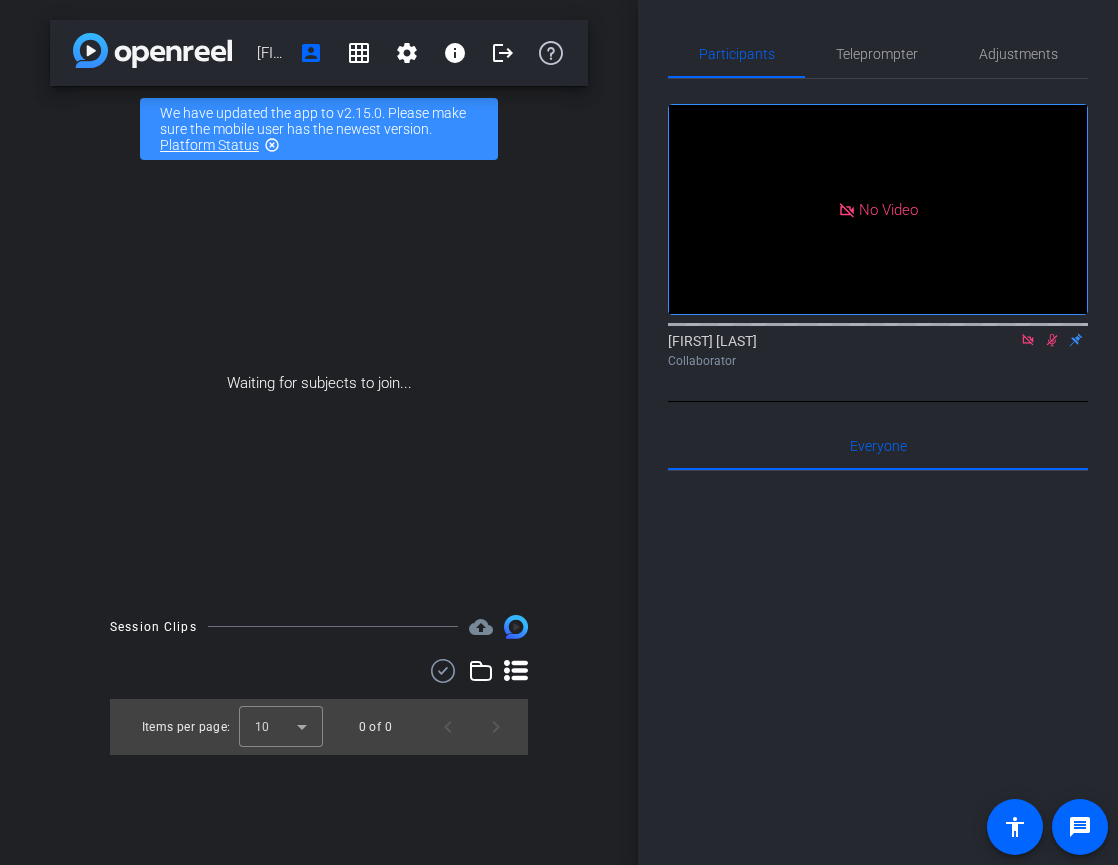 click 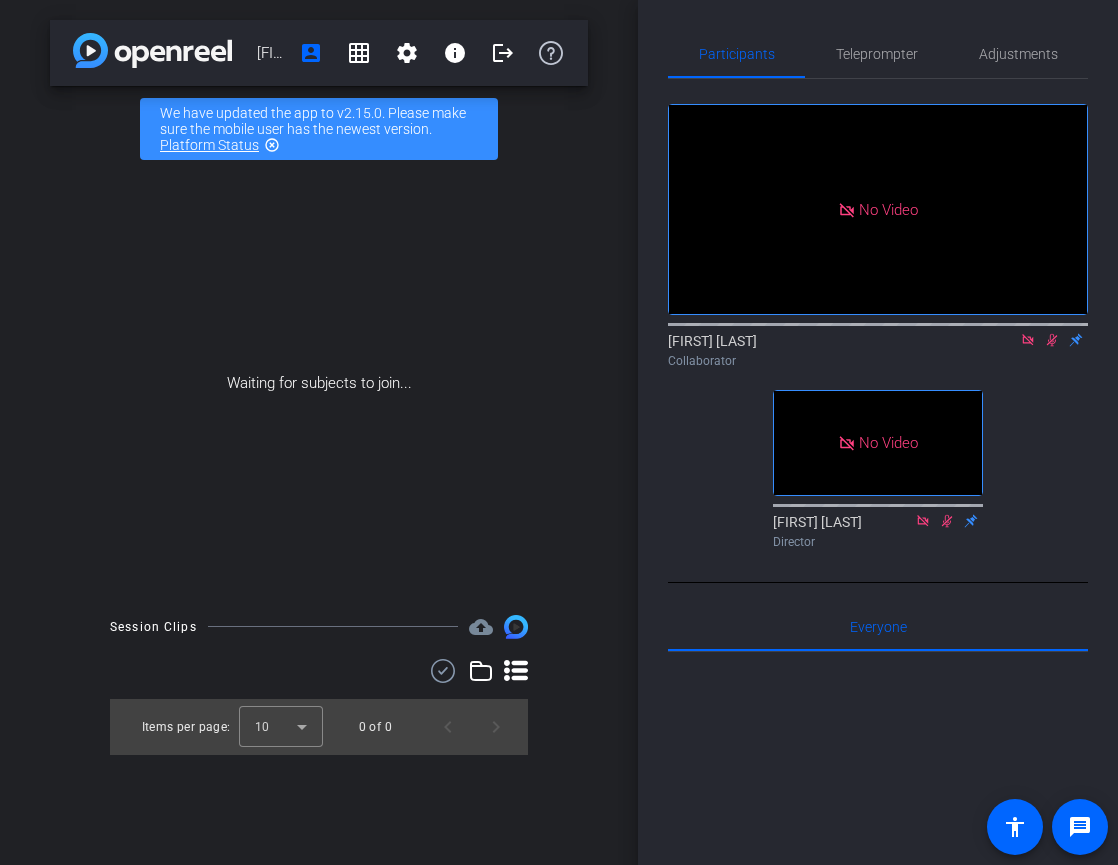 click on "No Video  [FIRST] [LAST]
Collaborator   No Video  [FIRST] [LAST]
Director   Everyone  0 Mark all read To: Everyone Mark all read" 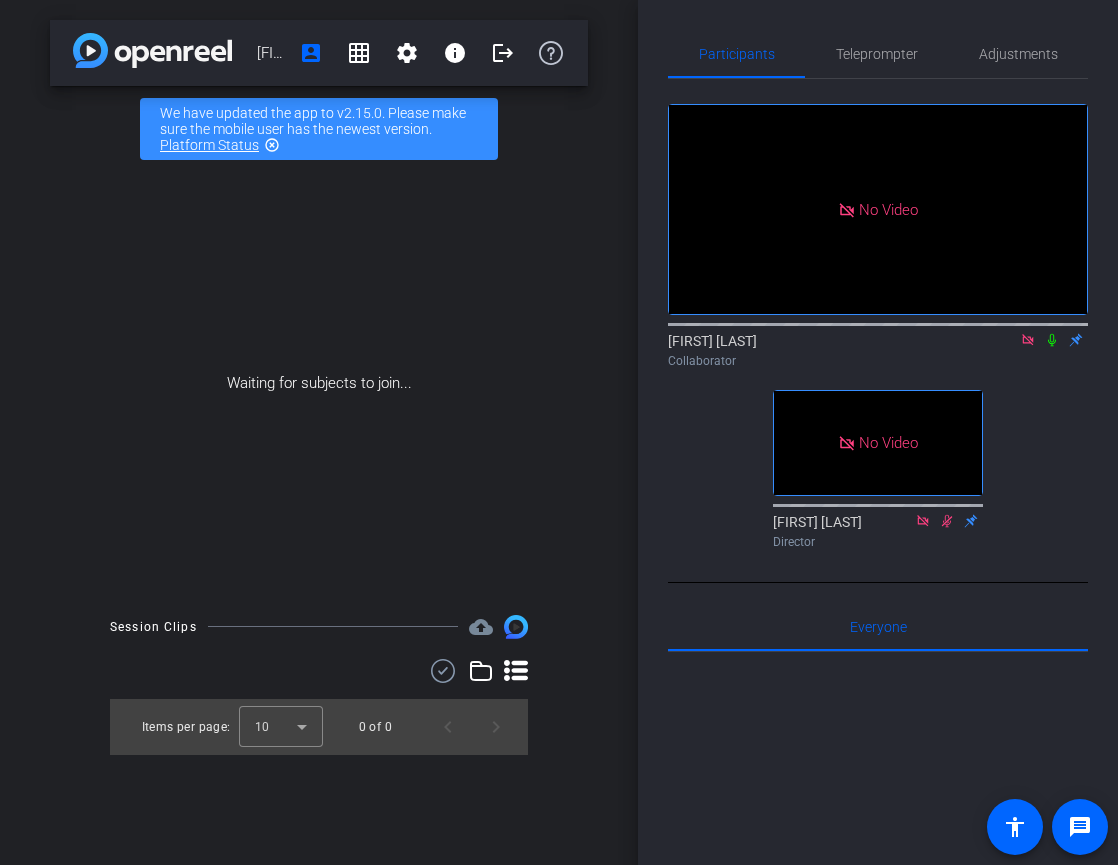 click 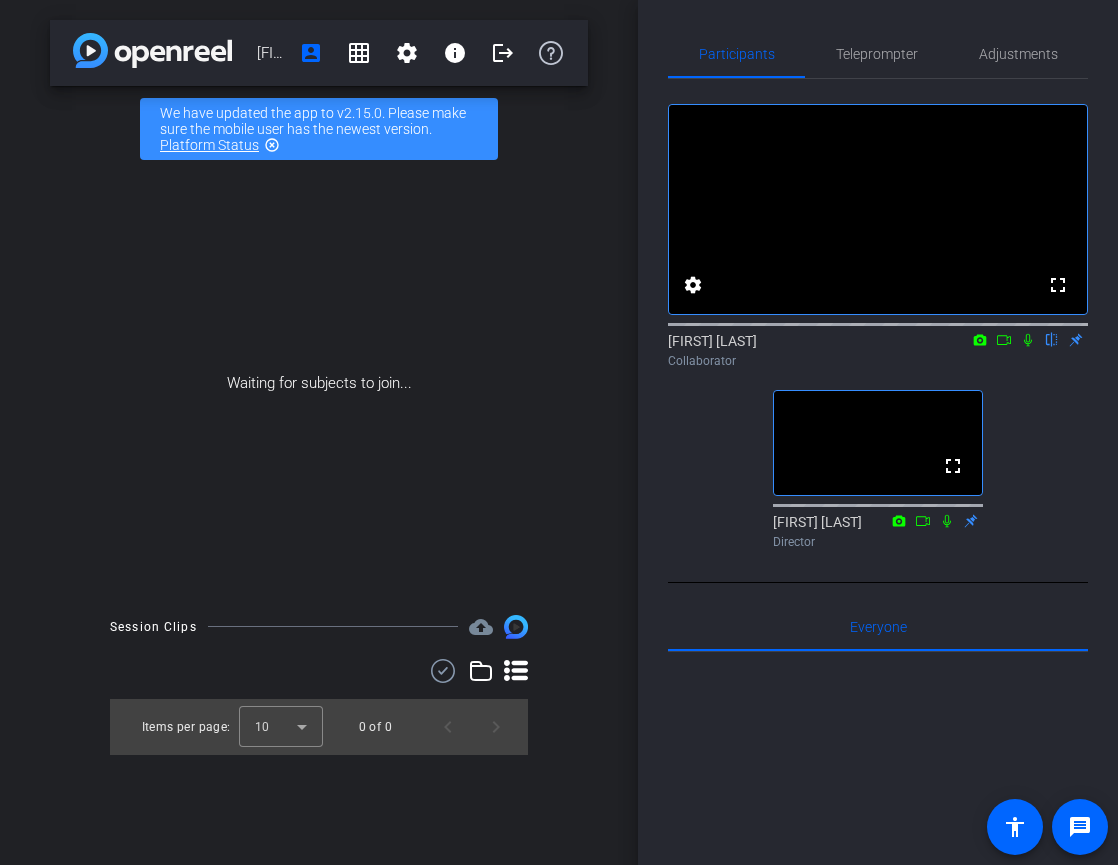 click 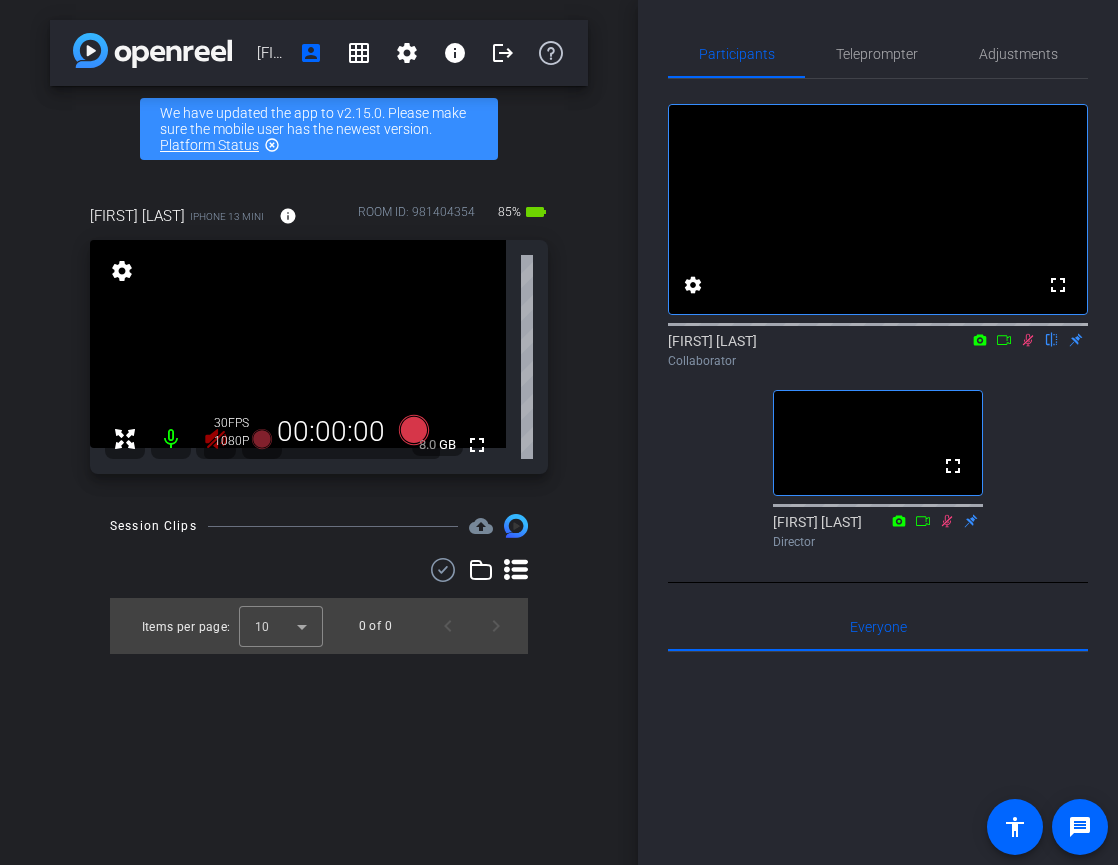 click 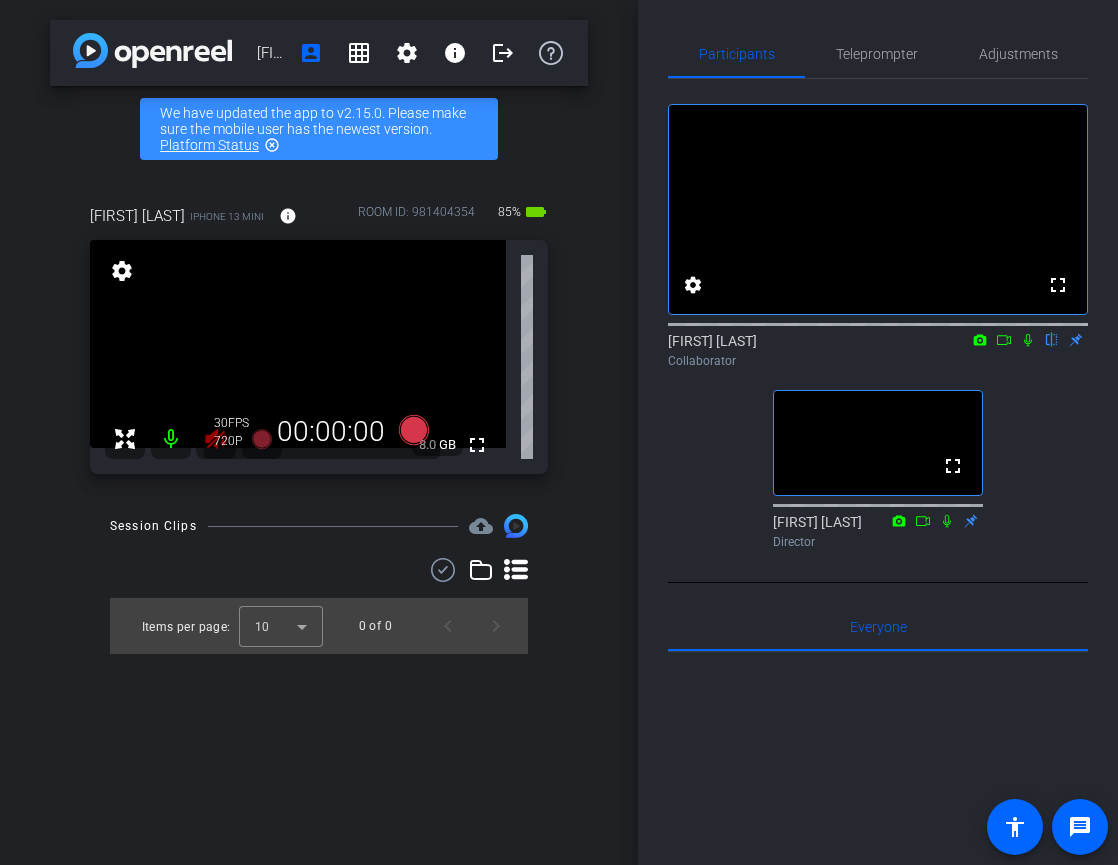 click at bounding box center (216, 439) 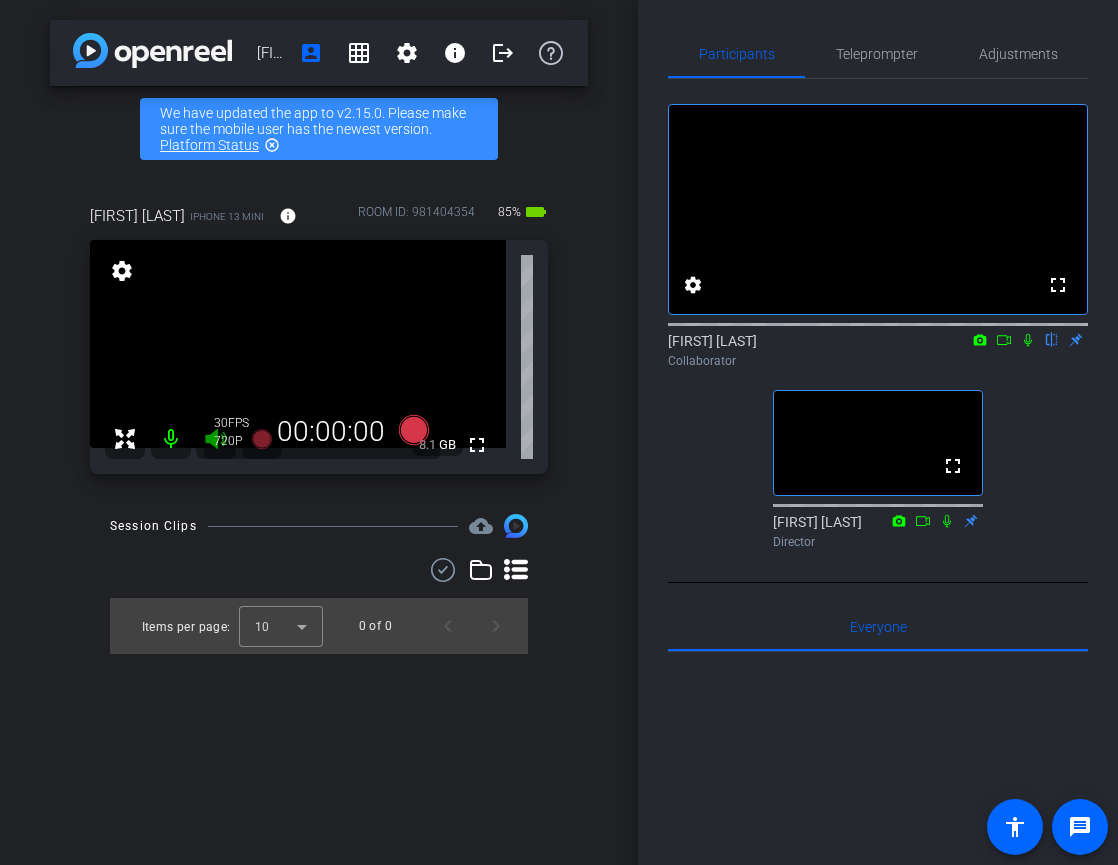 click 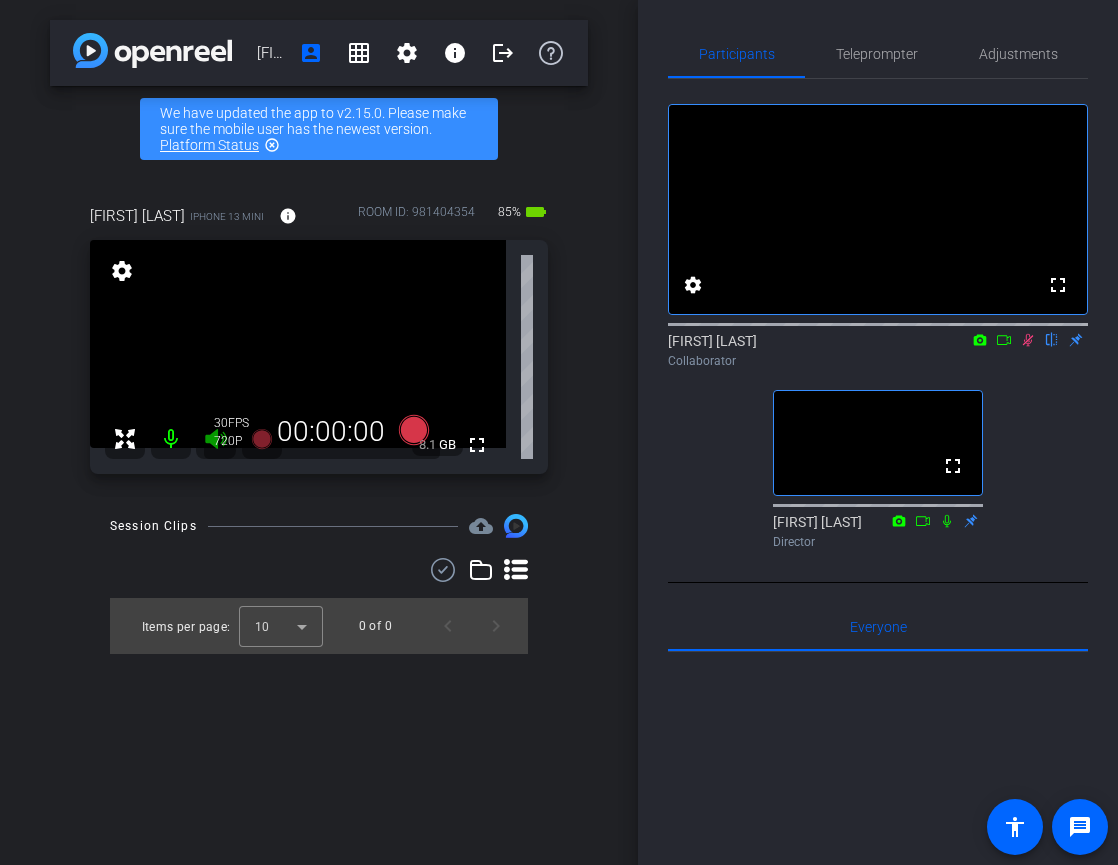 click 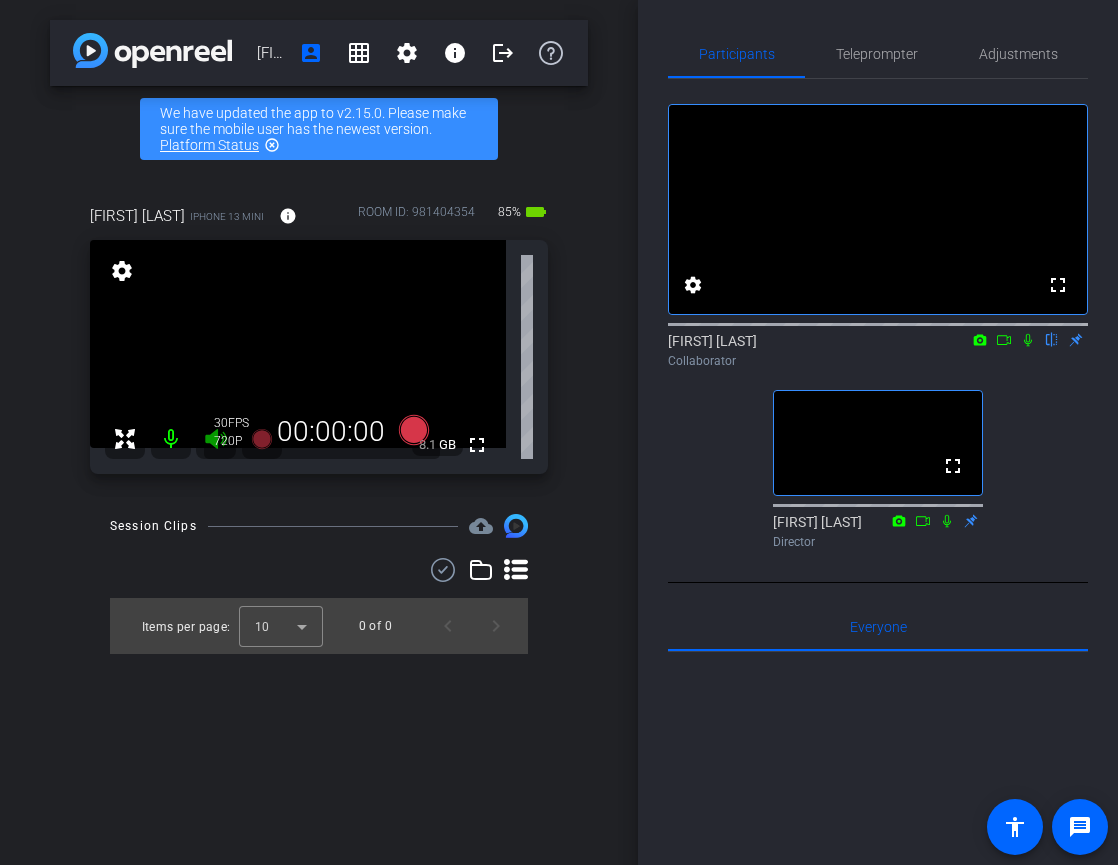 click 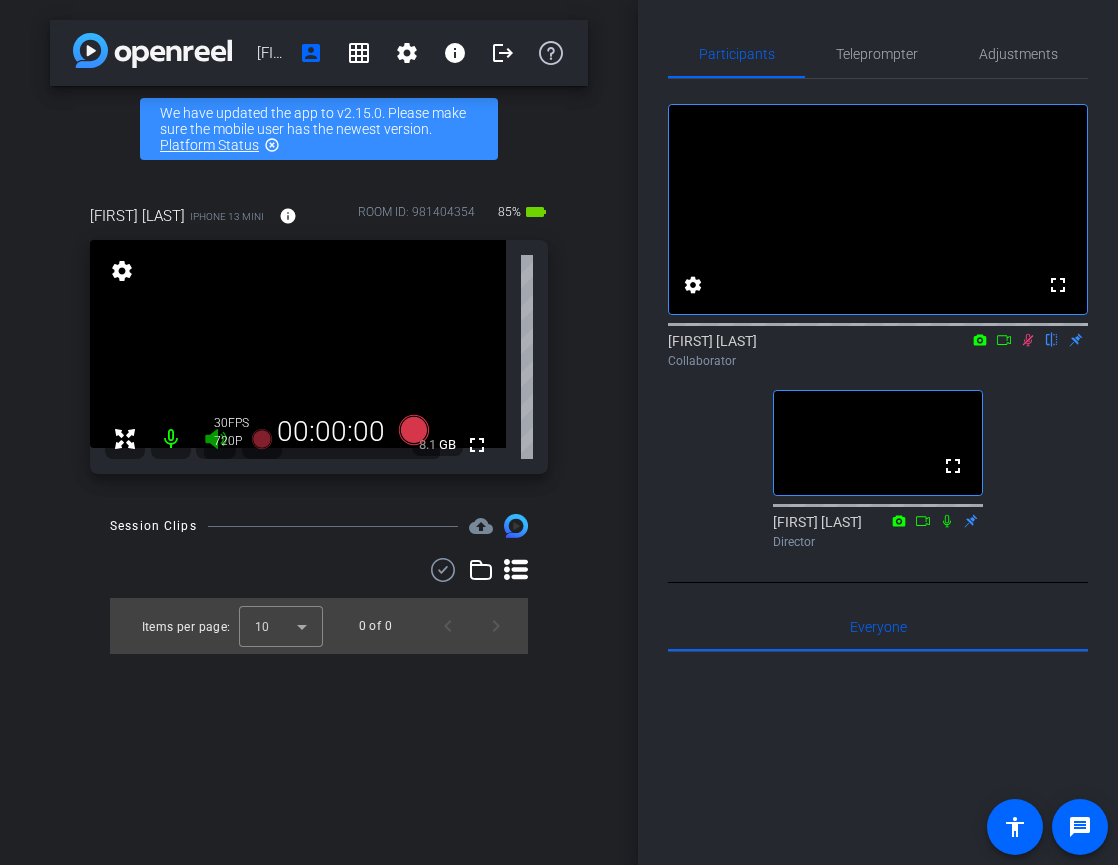 click 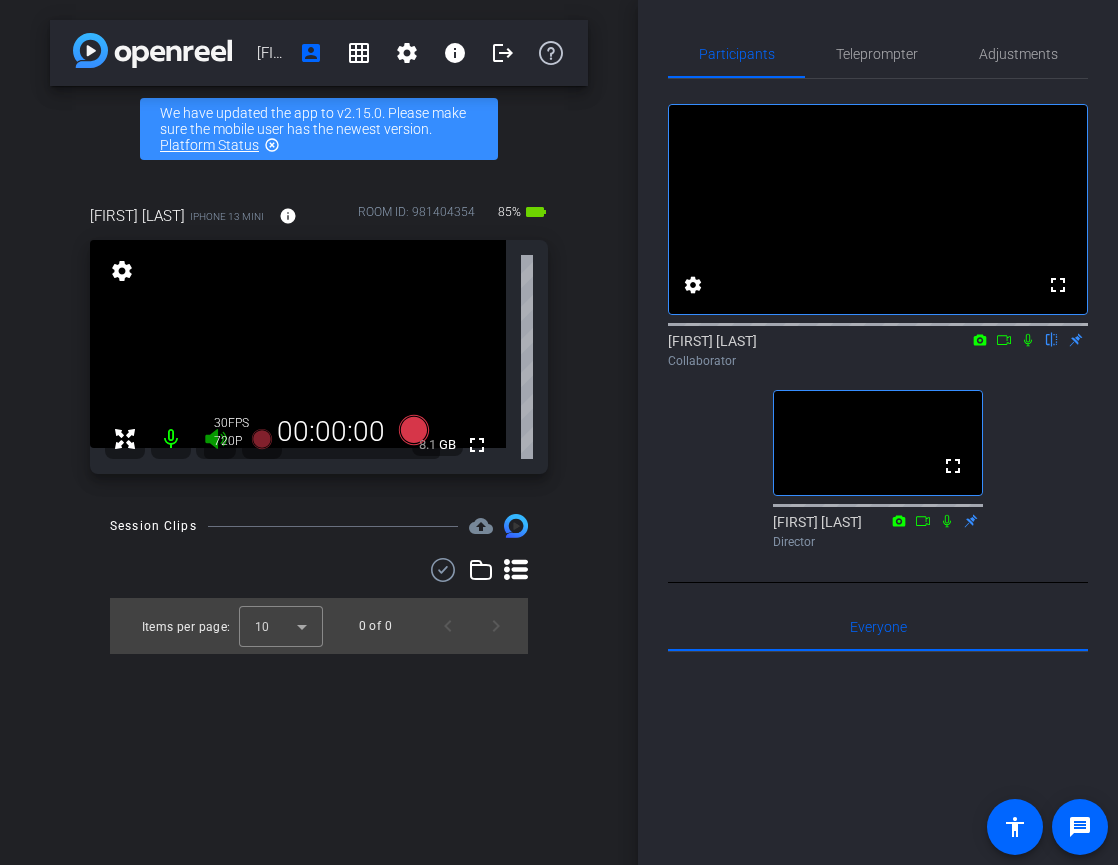 click on "fullscreen settings  [FIRST] [LAST]
flip
Collaborator  fullscreen  [FIRST] [LAST]
Director" 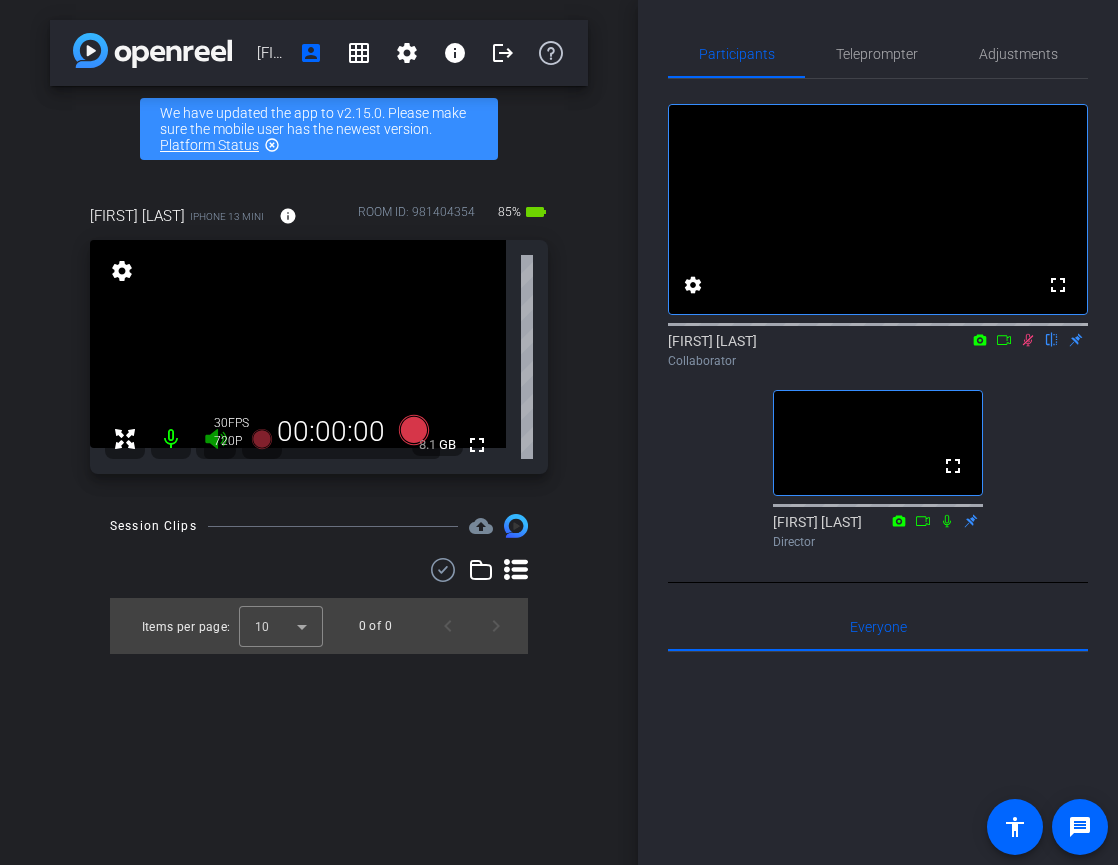 click 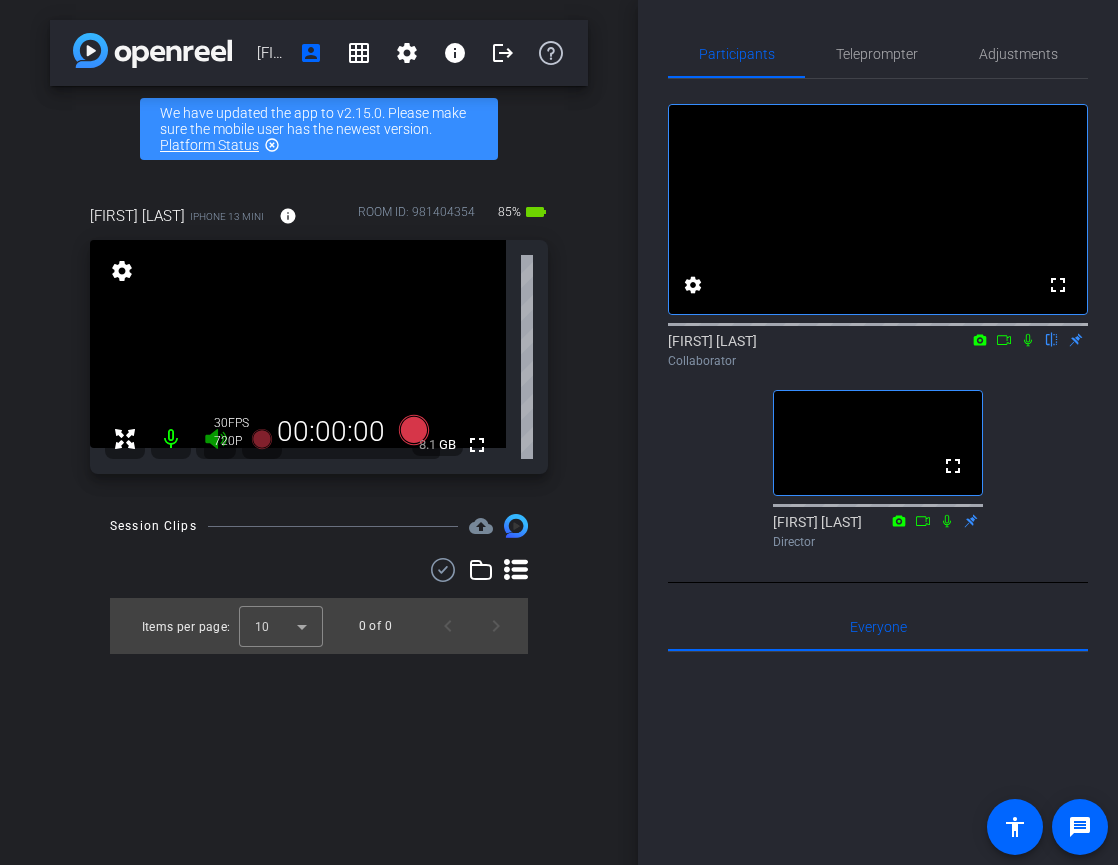 click 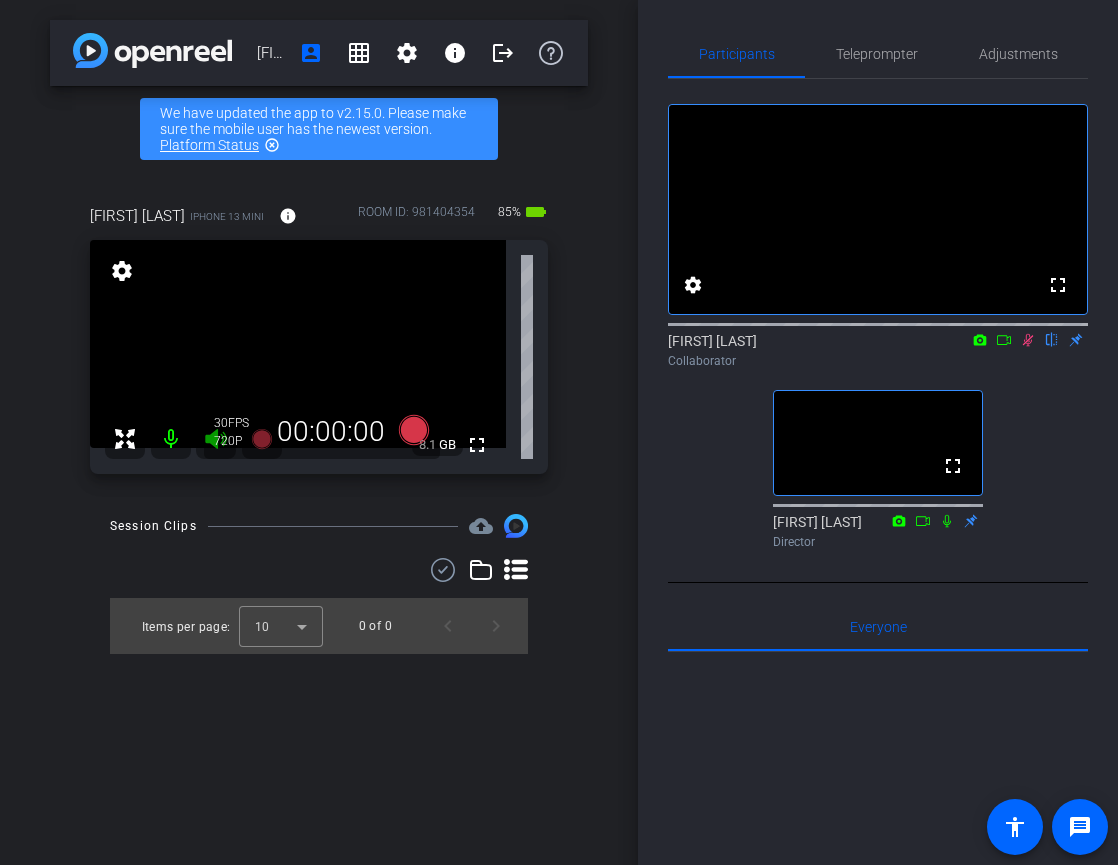 click 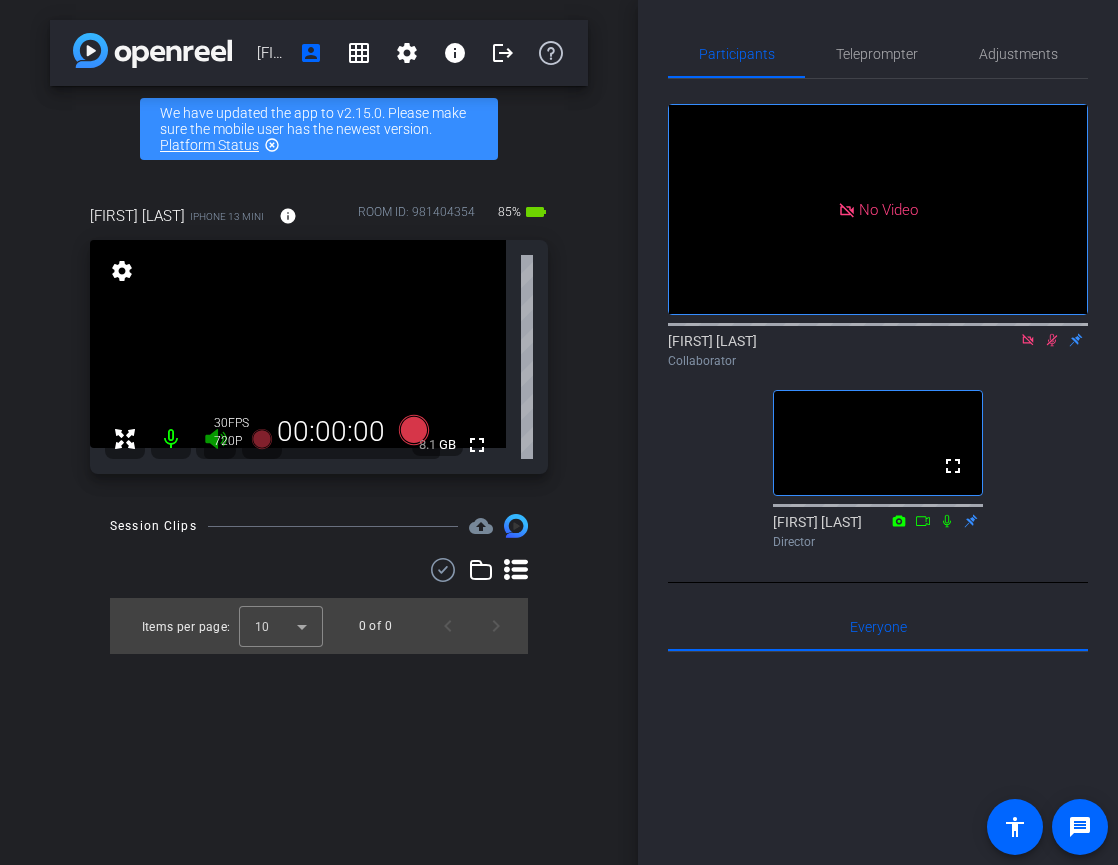 click 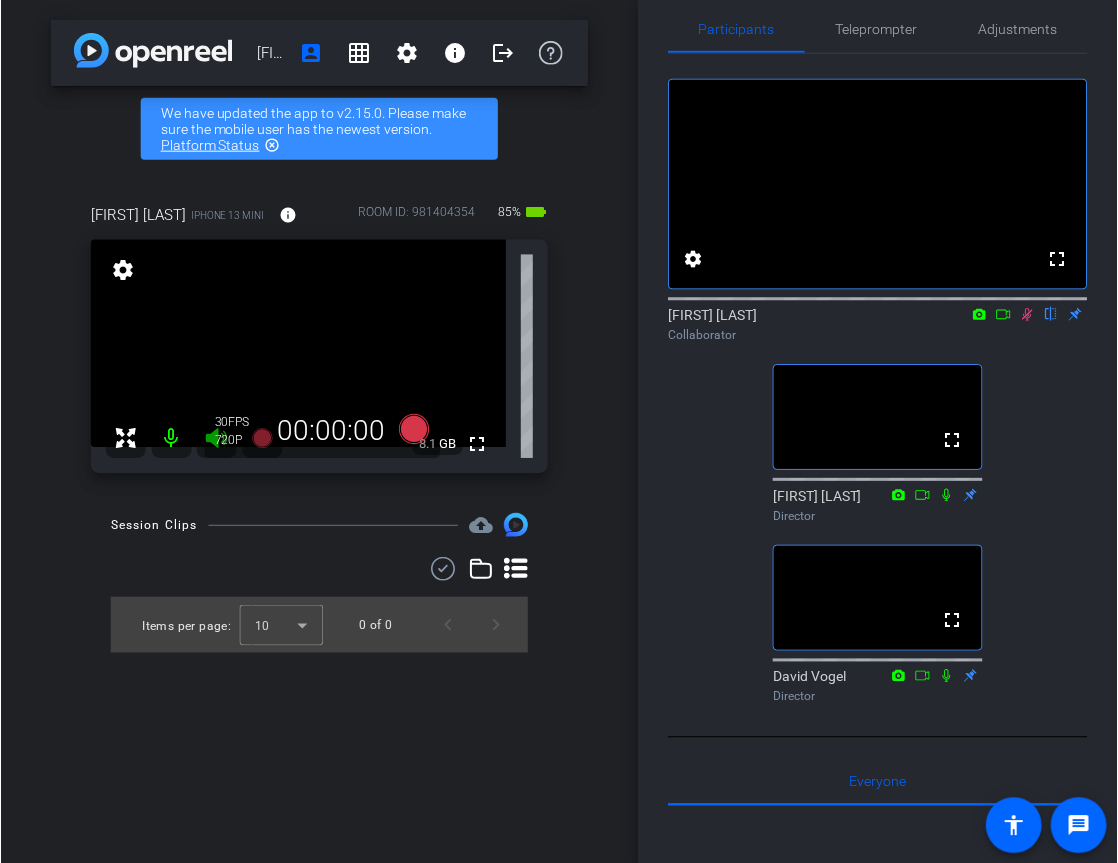 scroll, scrollTop: 28, scrollLeft: 0, axis: vertical 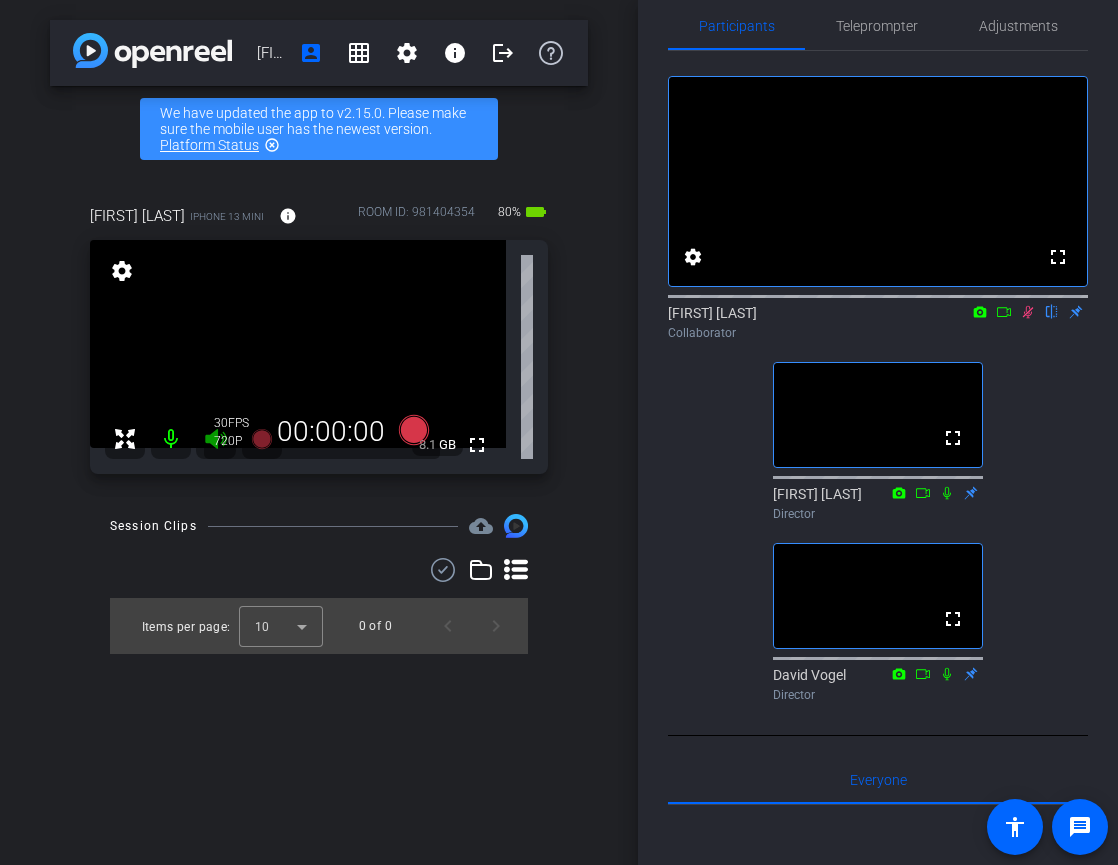 click on "fullscreen settings  [FIRST] [LAST]
flip
Collaborator  fullscreen  [FIRST] [LAST]
Director  fullscreen  [FIRST] [LAST]
Director" 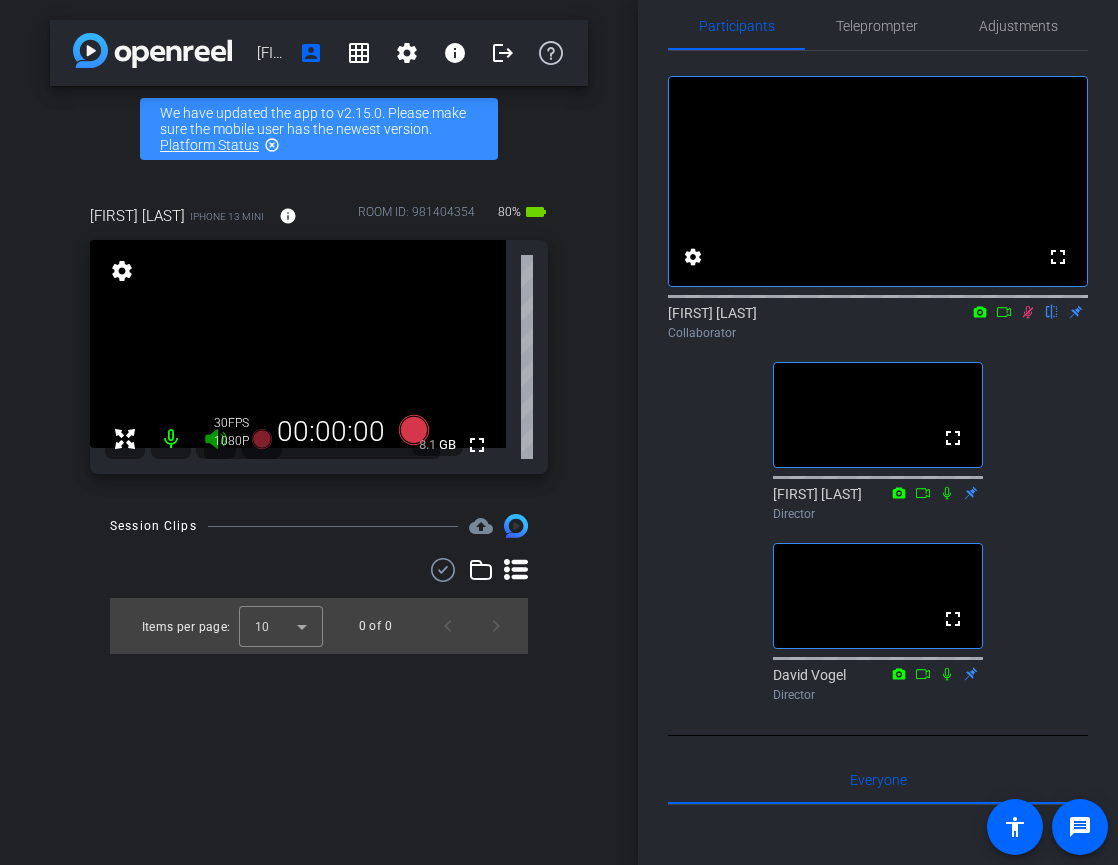 click 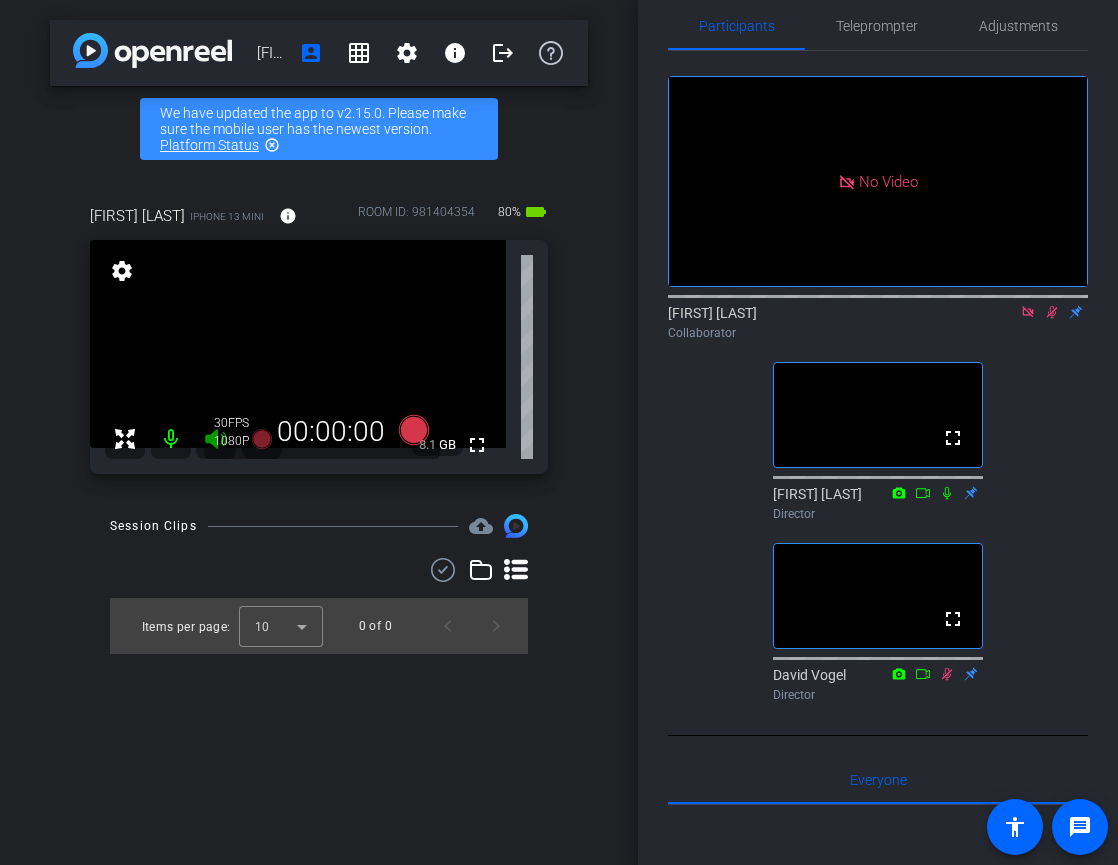 click 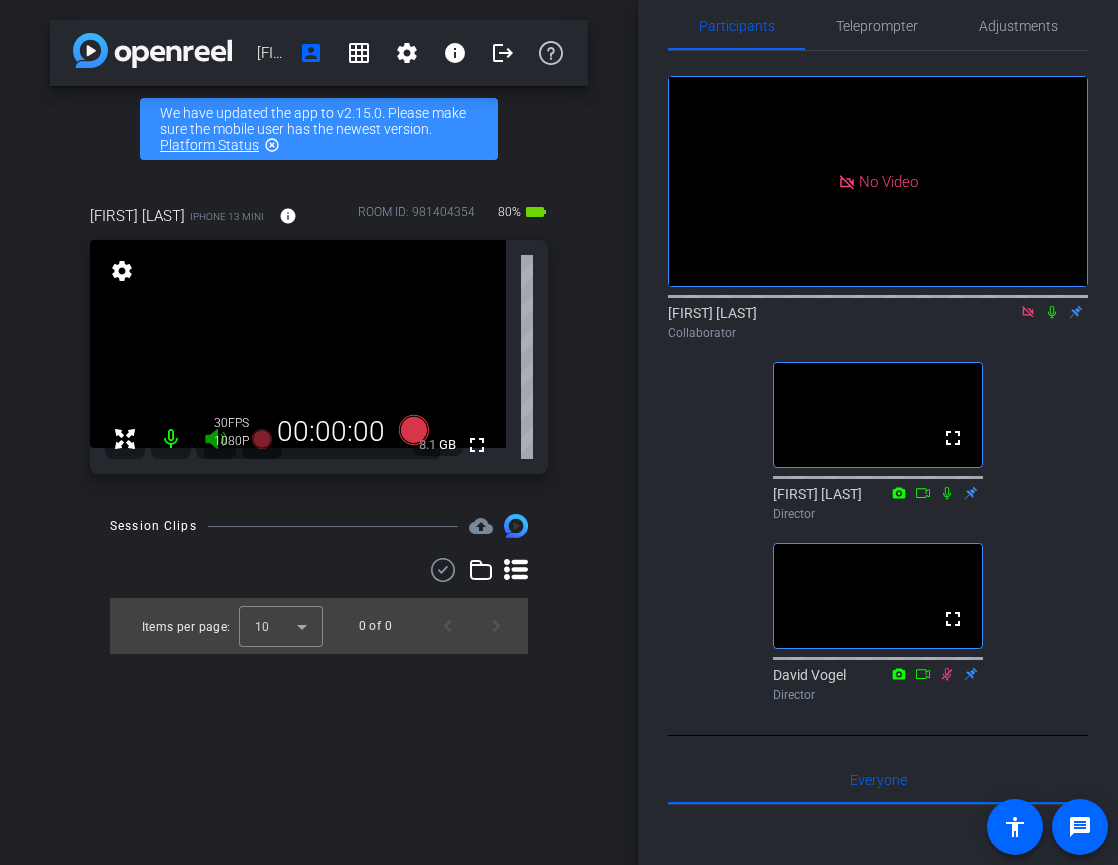 click 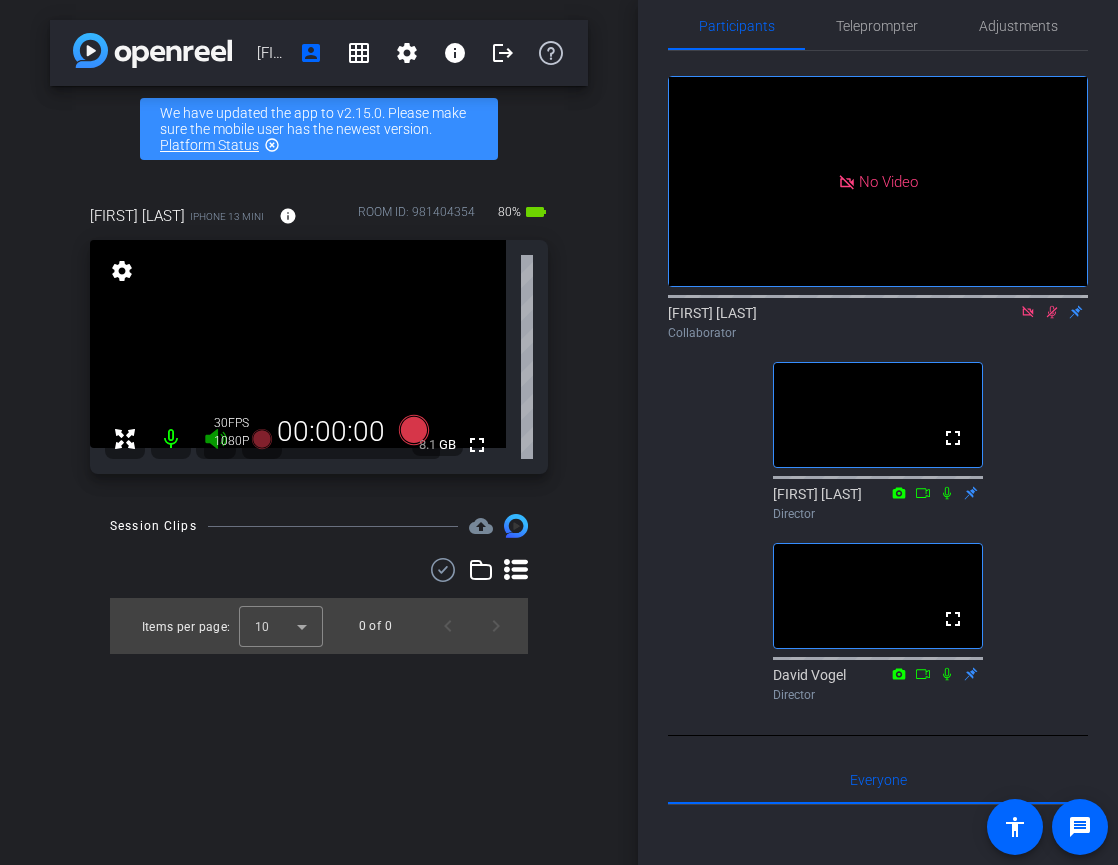 click on "No Video  [FIRST] [LAST]
Collaborator  fullscreen  [FIRST] [LAST]
Director  fullscreen  [FIRST] [LAST]
Director" 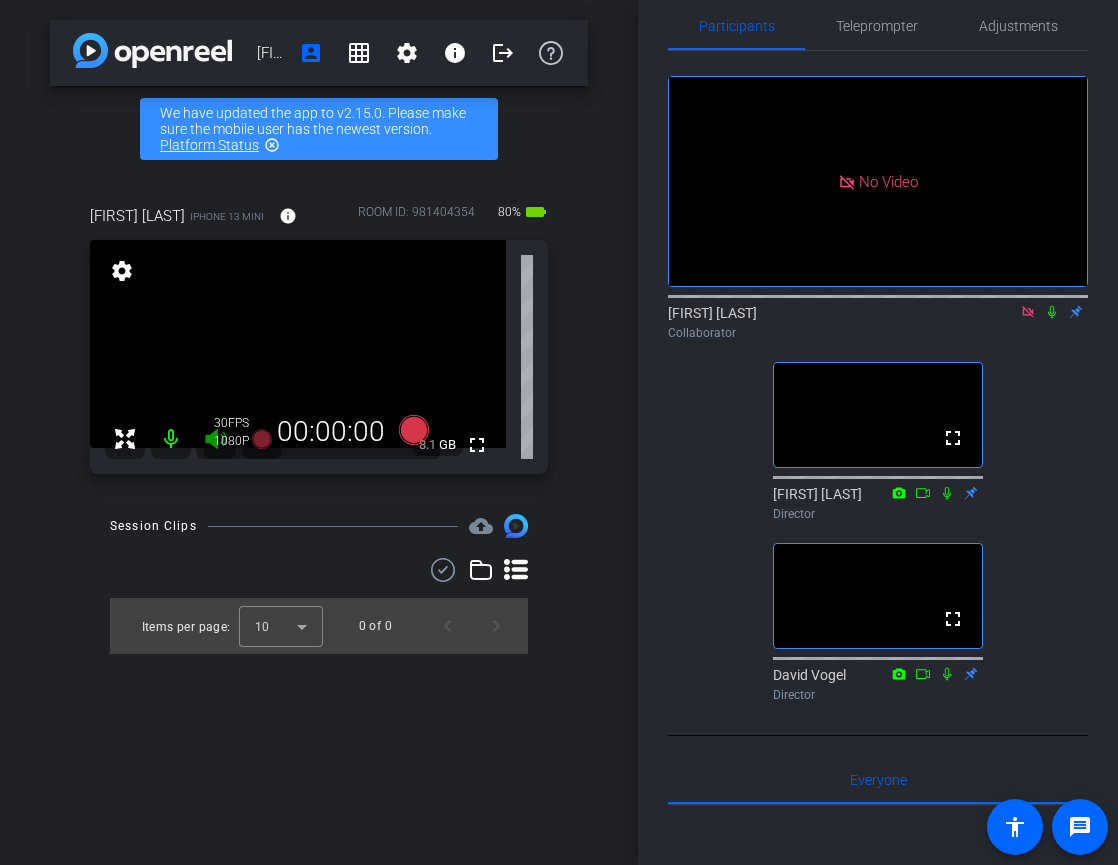 click 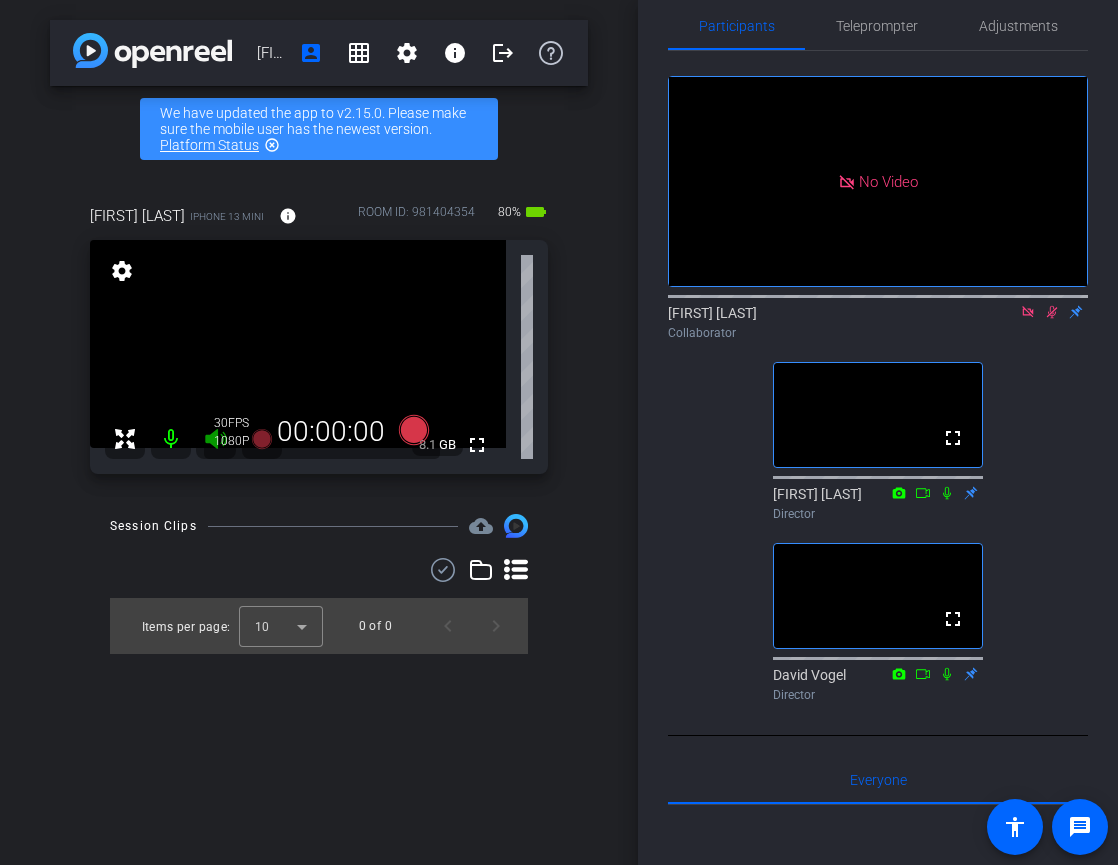 click 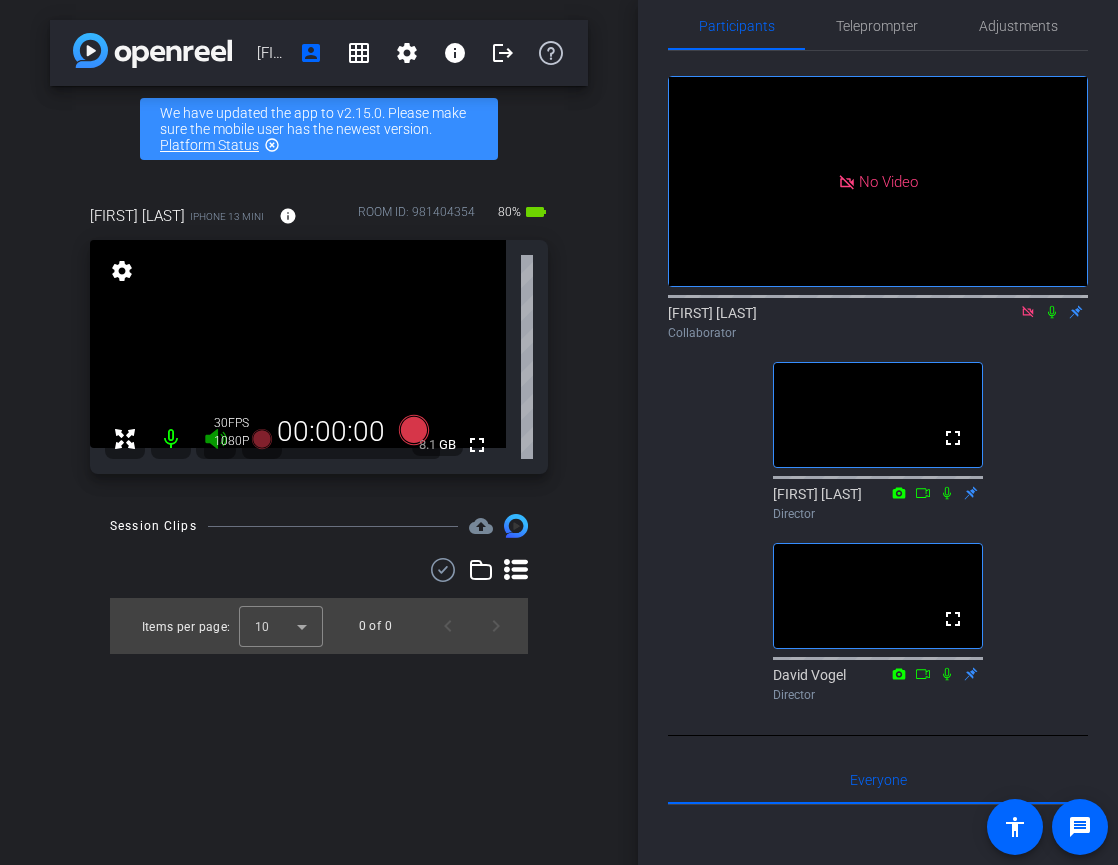 click 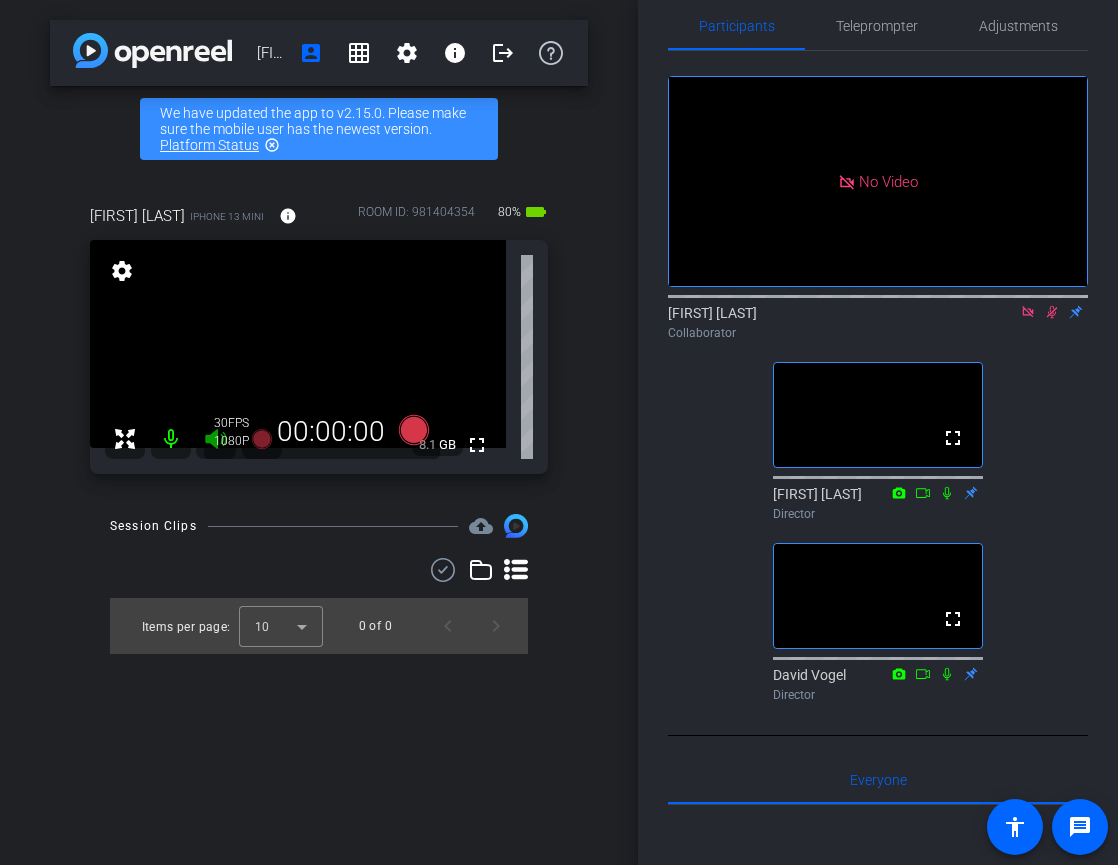 click 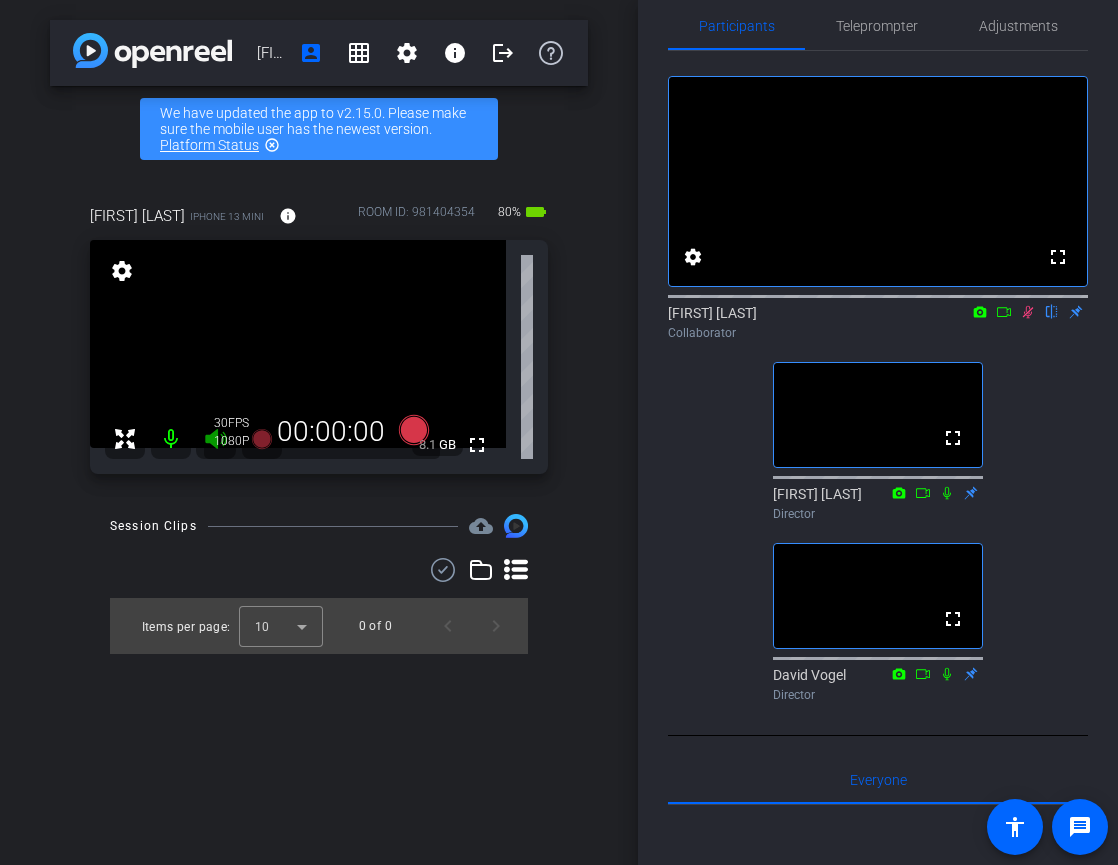 click on "fullscreen settings  [FIRST] [LAST]
flip
Collaborator  fullscreen  [FIRST] [LAST]
Director  fullscreen  [FIRST] [LAST]
Director" 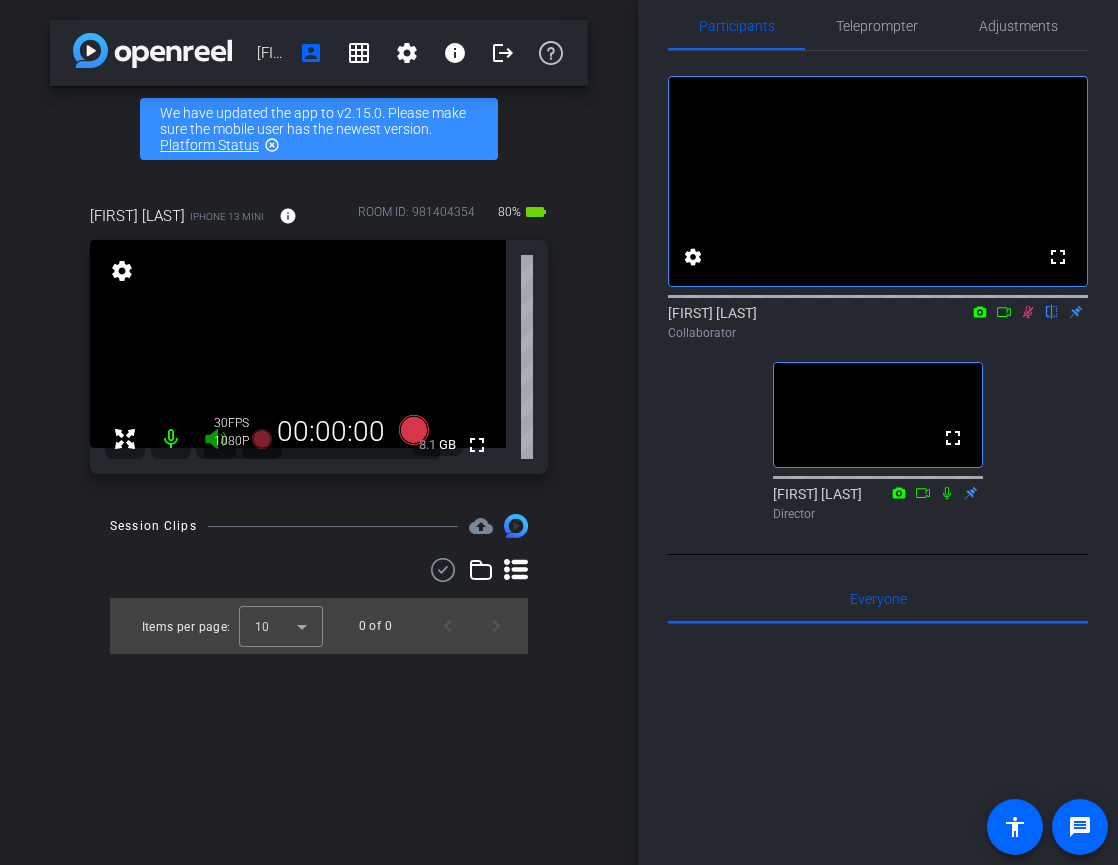 click 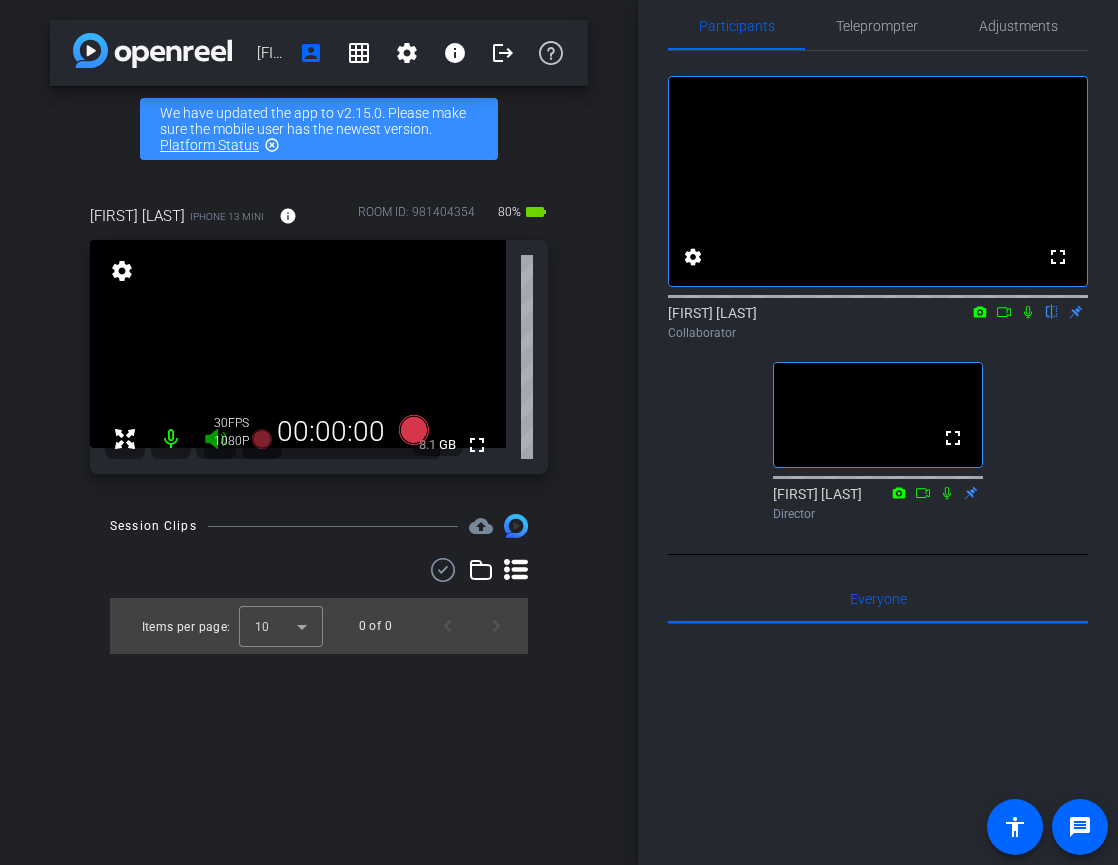 click 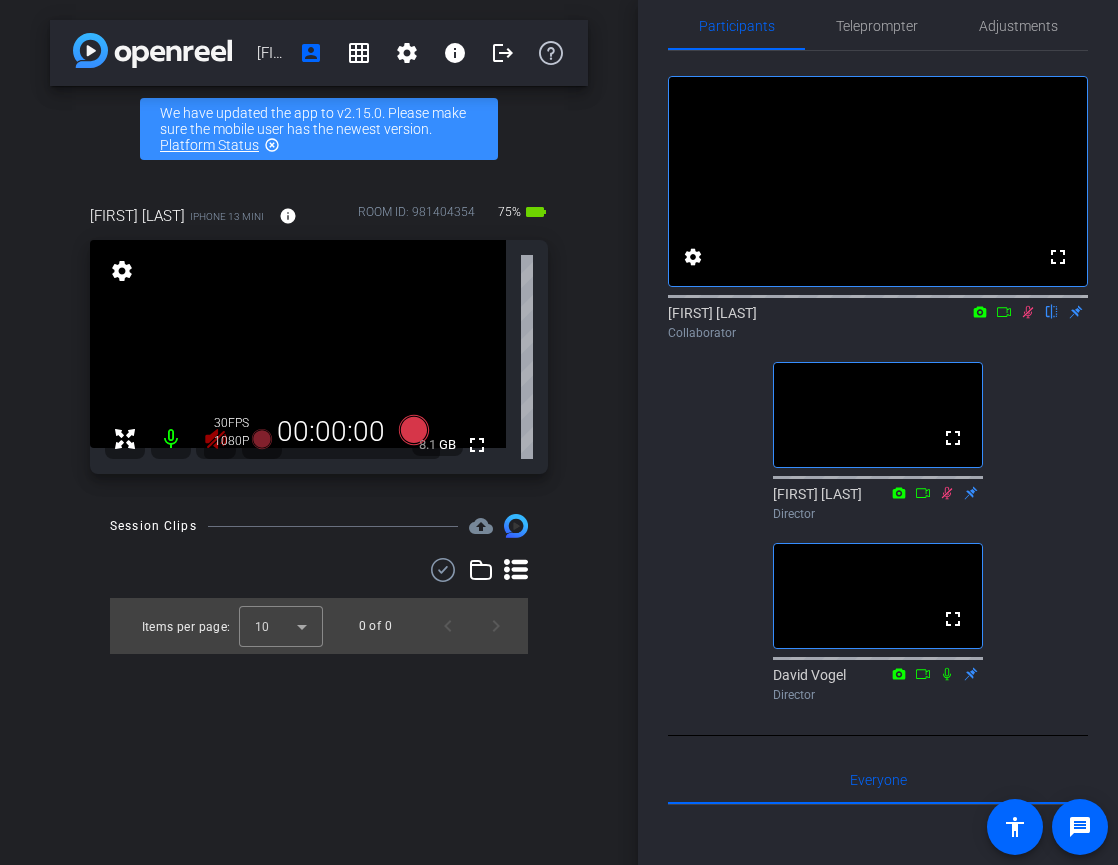 click 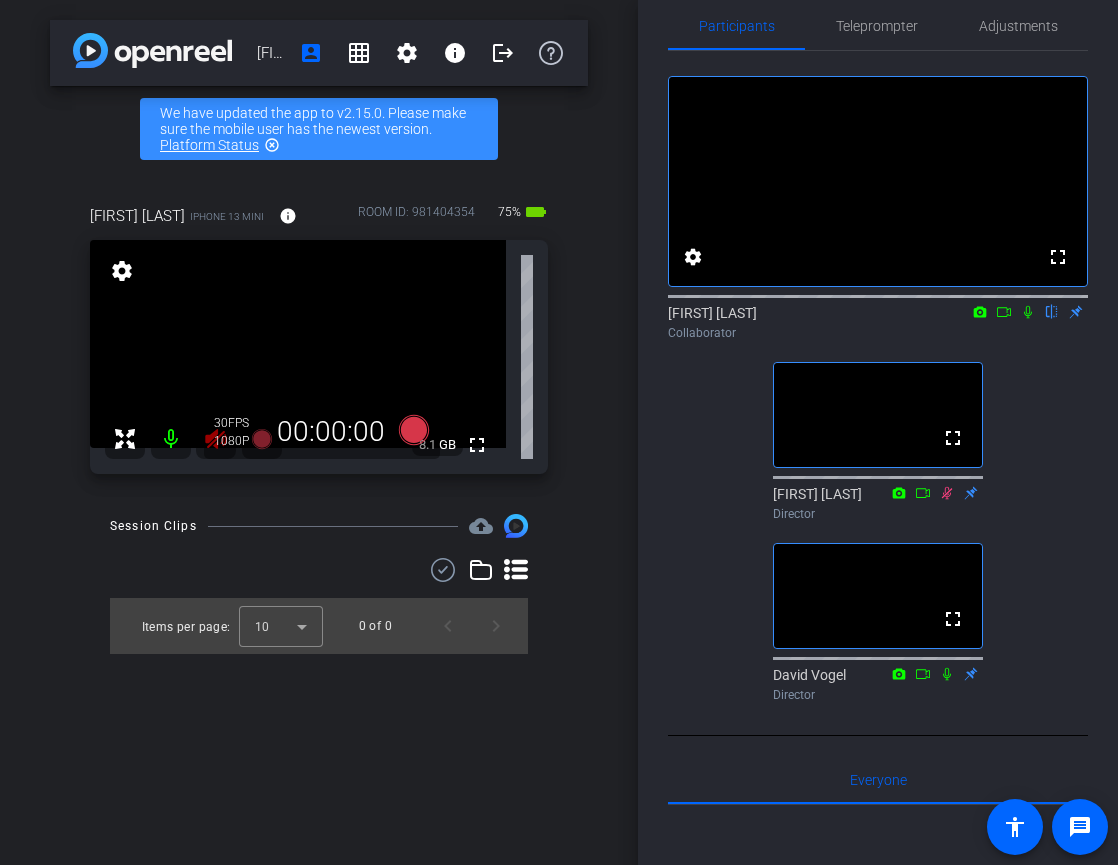 click on "fullscreen settings  [FIRST] [LAST]
flip
Collaborator  fullscreen  [FIRST] [LAST]
Director  fullscreen  [FIRST] [LAST]
Director" 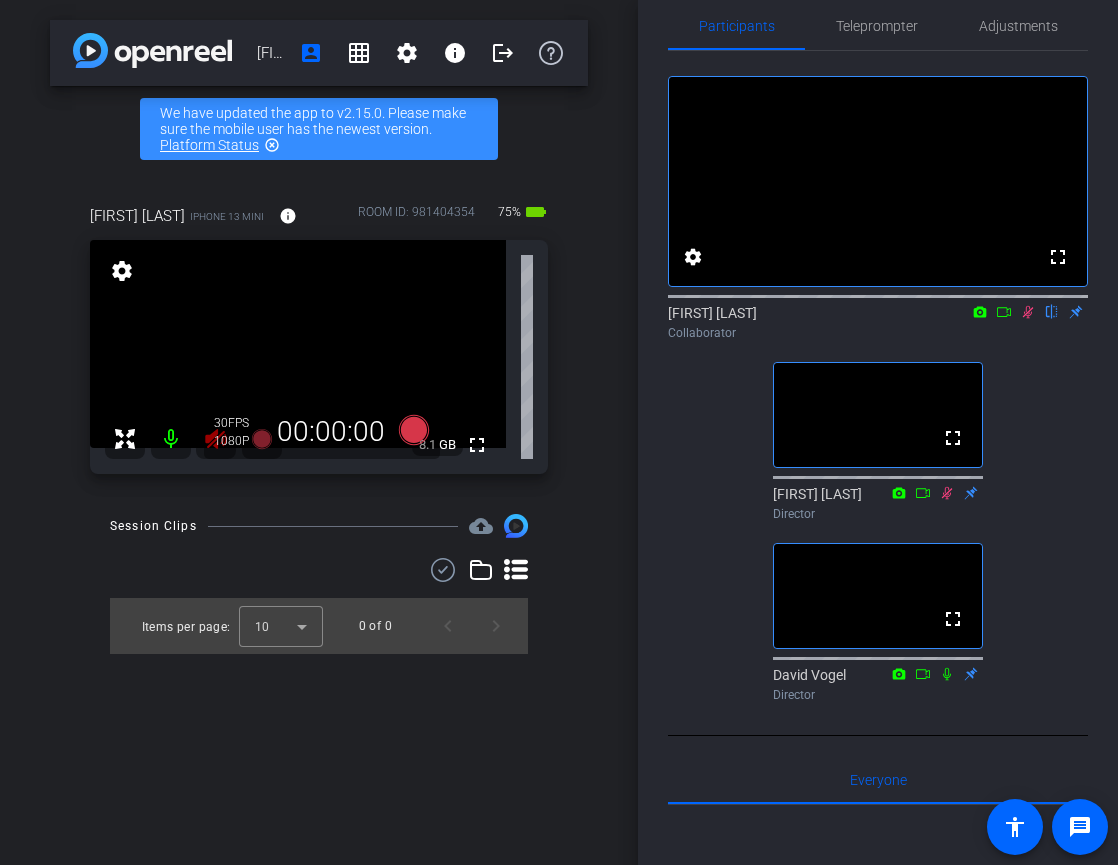 click on "fullscreen settings  [FIRST] [LAST]
flip
Collaborator  fullscreen  [FIRST] [LAST]
Director  fullscreen  [FIRST] [LAST]
Director" 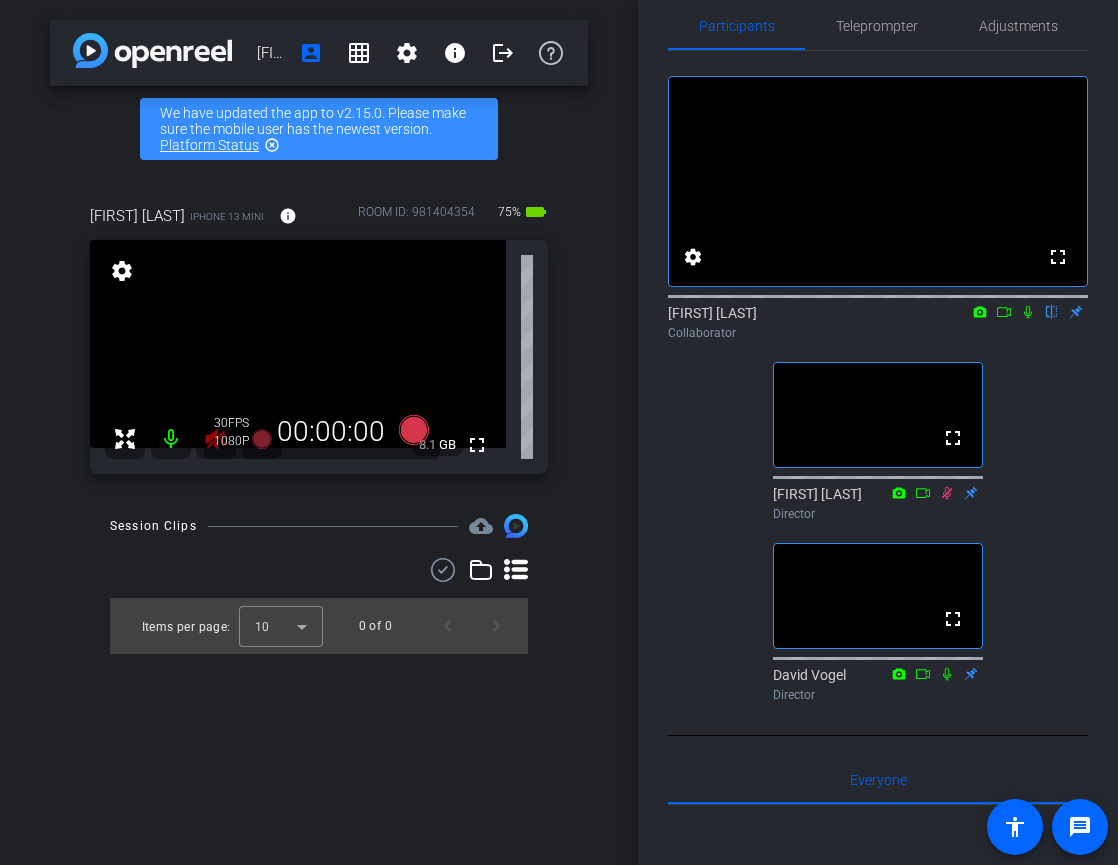 click at bounding box center (216, 439) 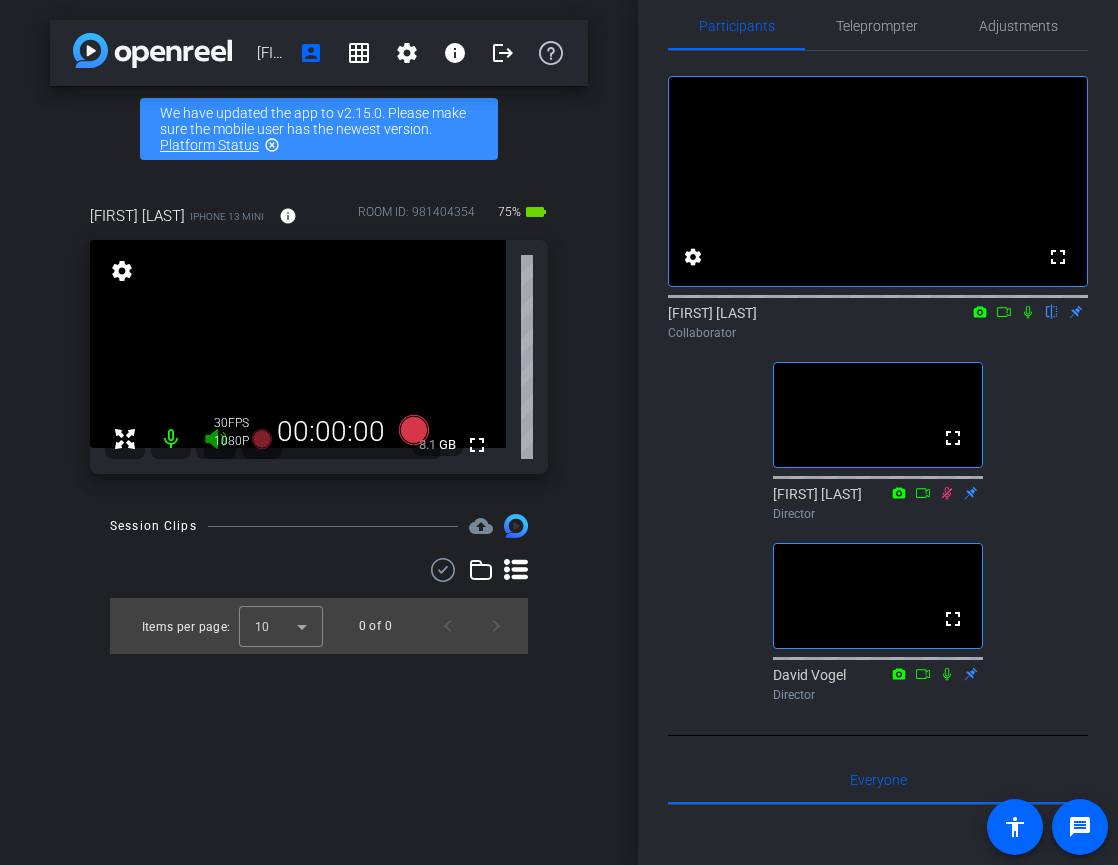 click at bounding box center [216, 439] 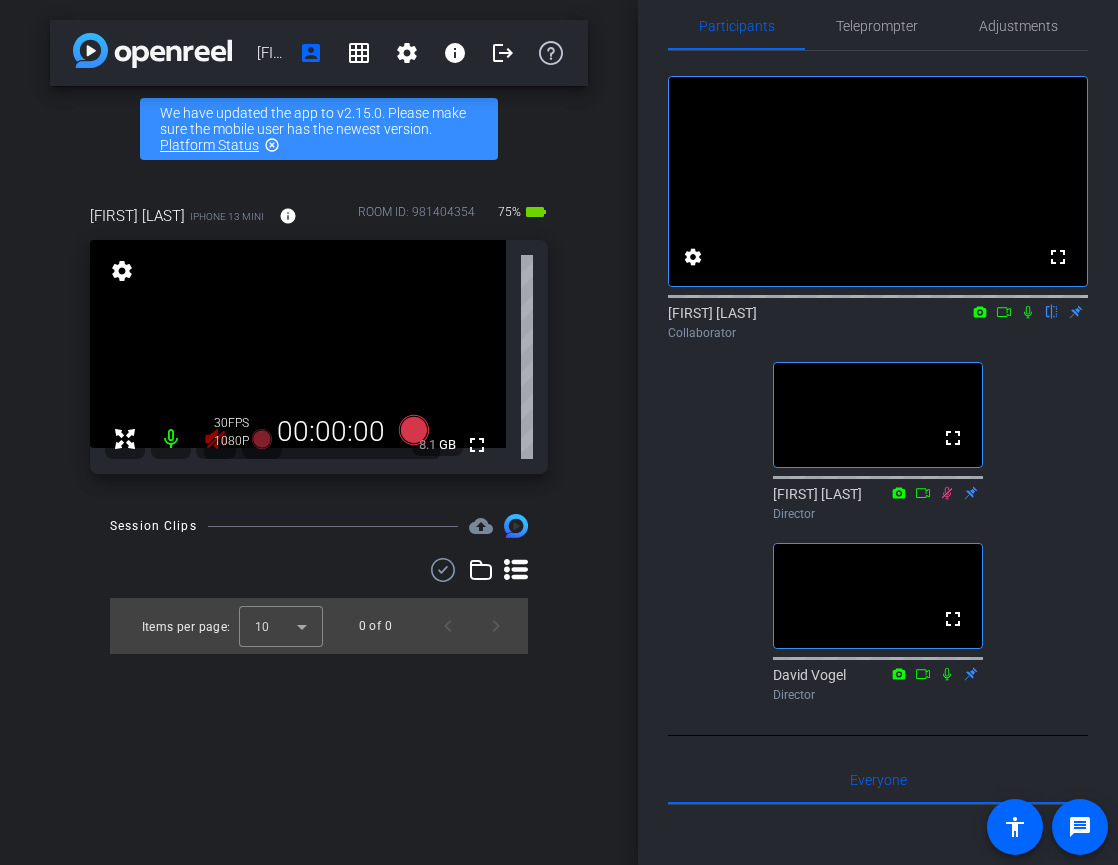 click at bounding box center (216, 439) 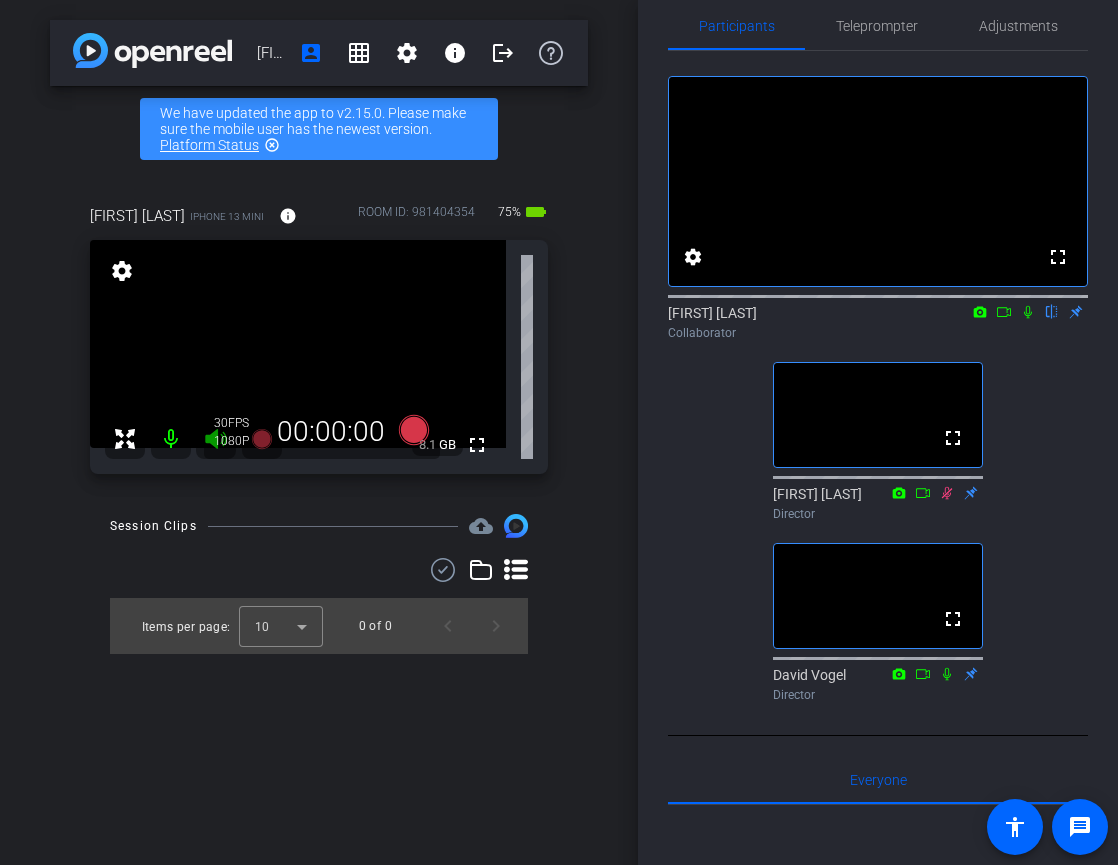 click at bounding box center (216, 439) 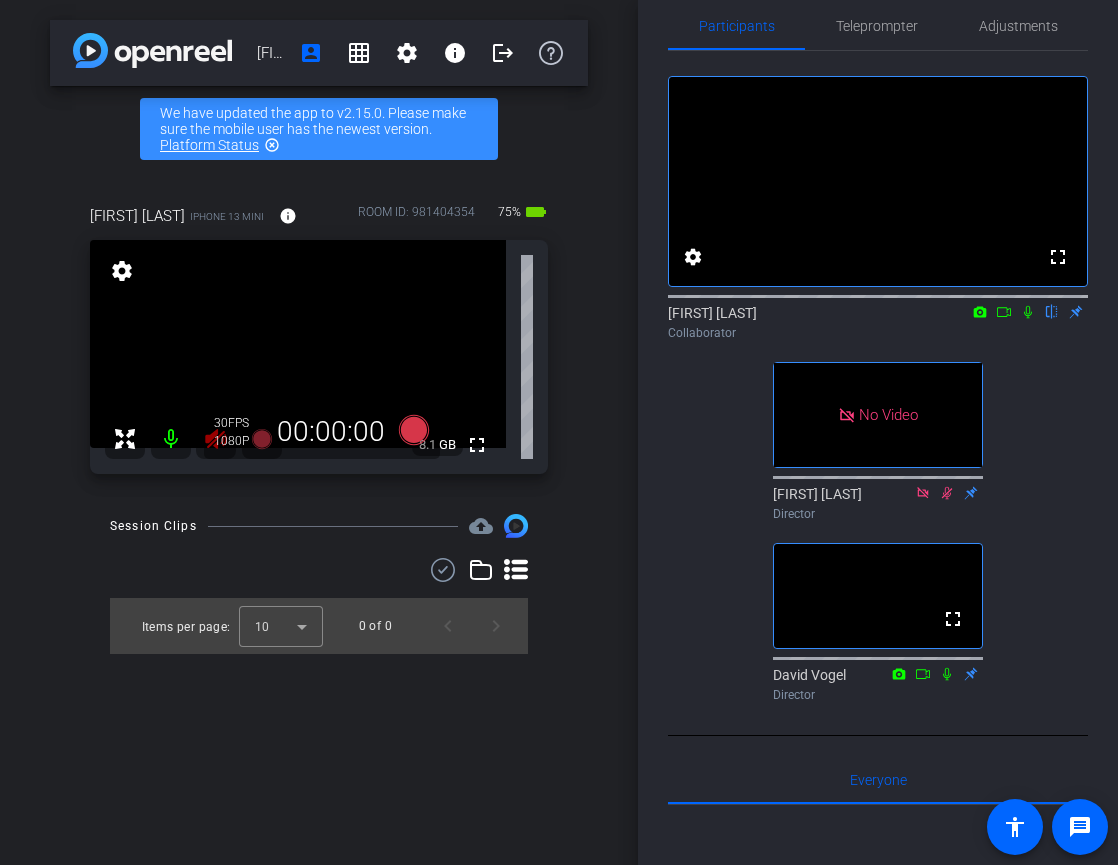click 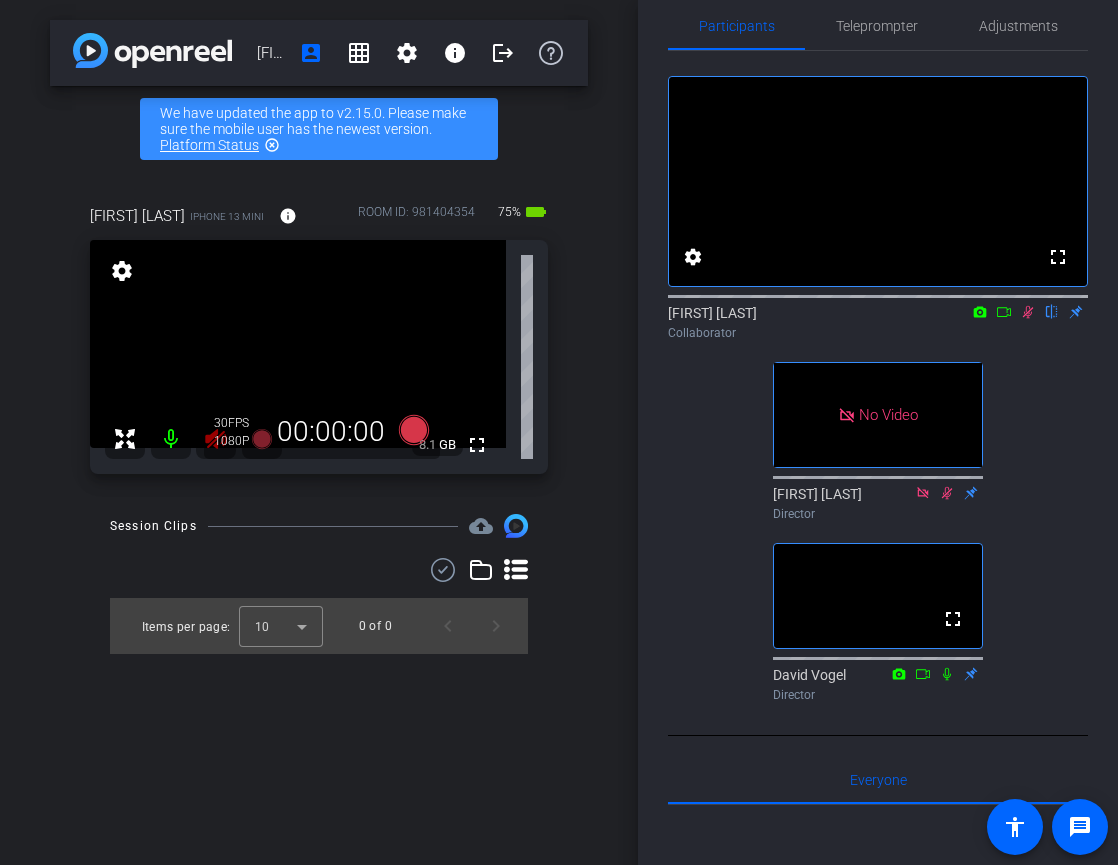 click at bounding box center (216, 439) 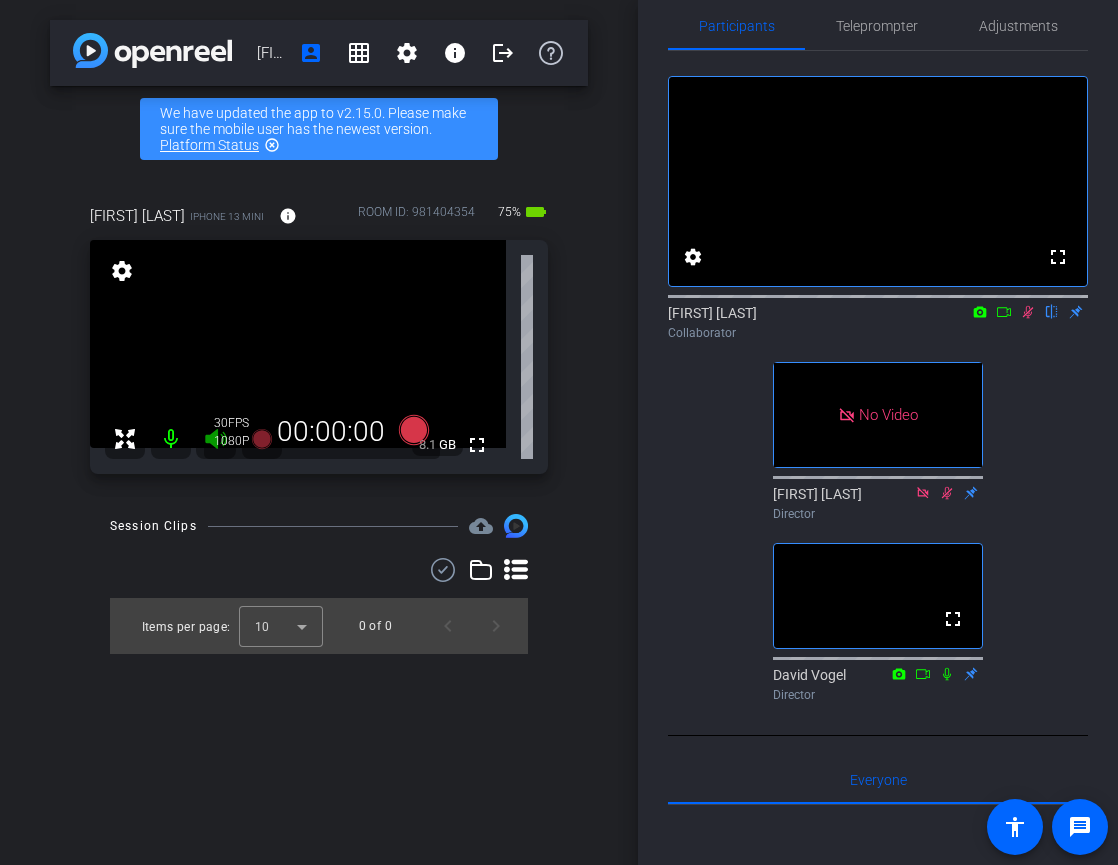 click 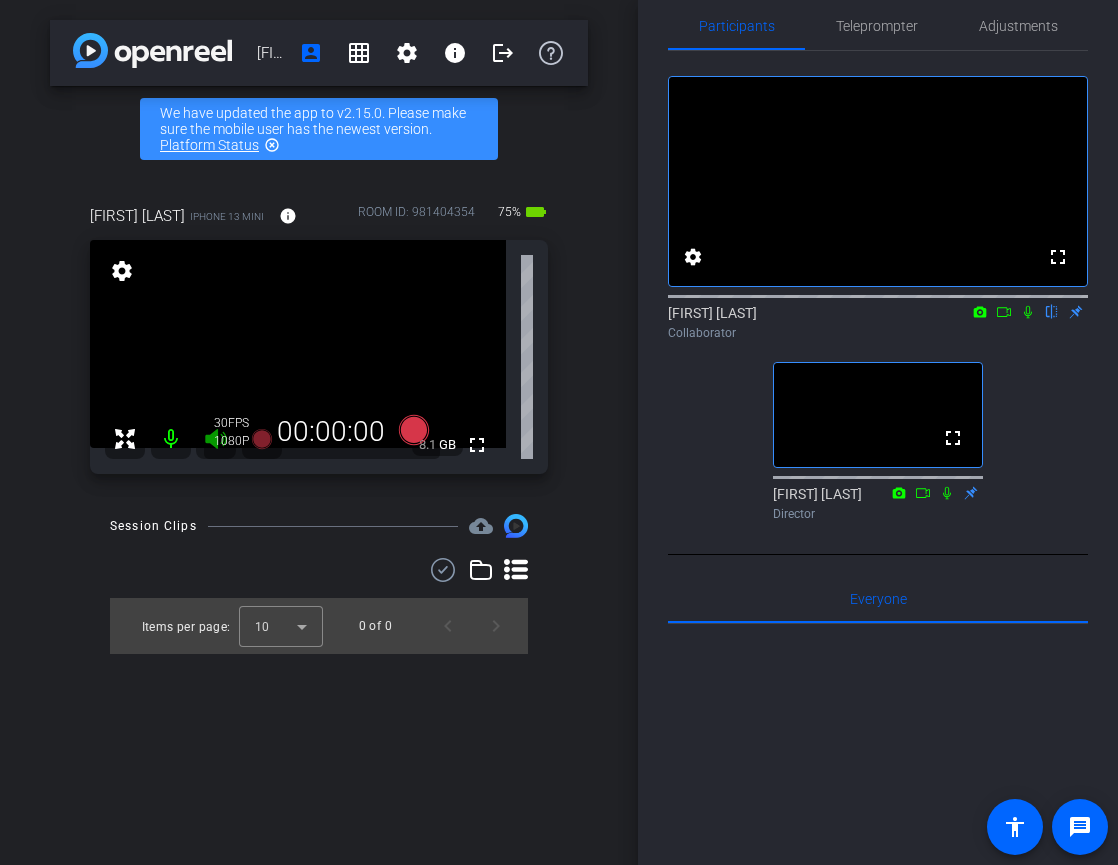 click 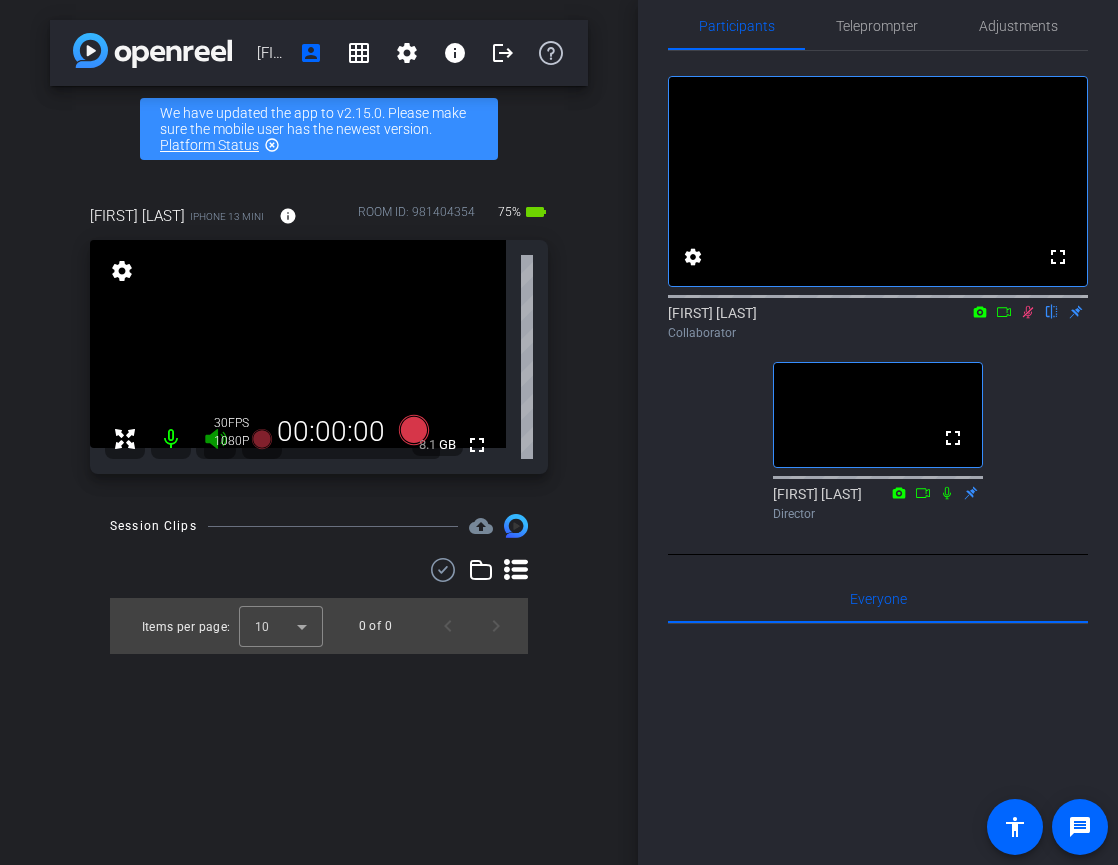 click 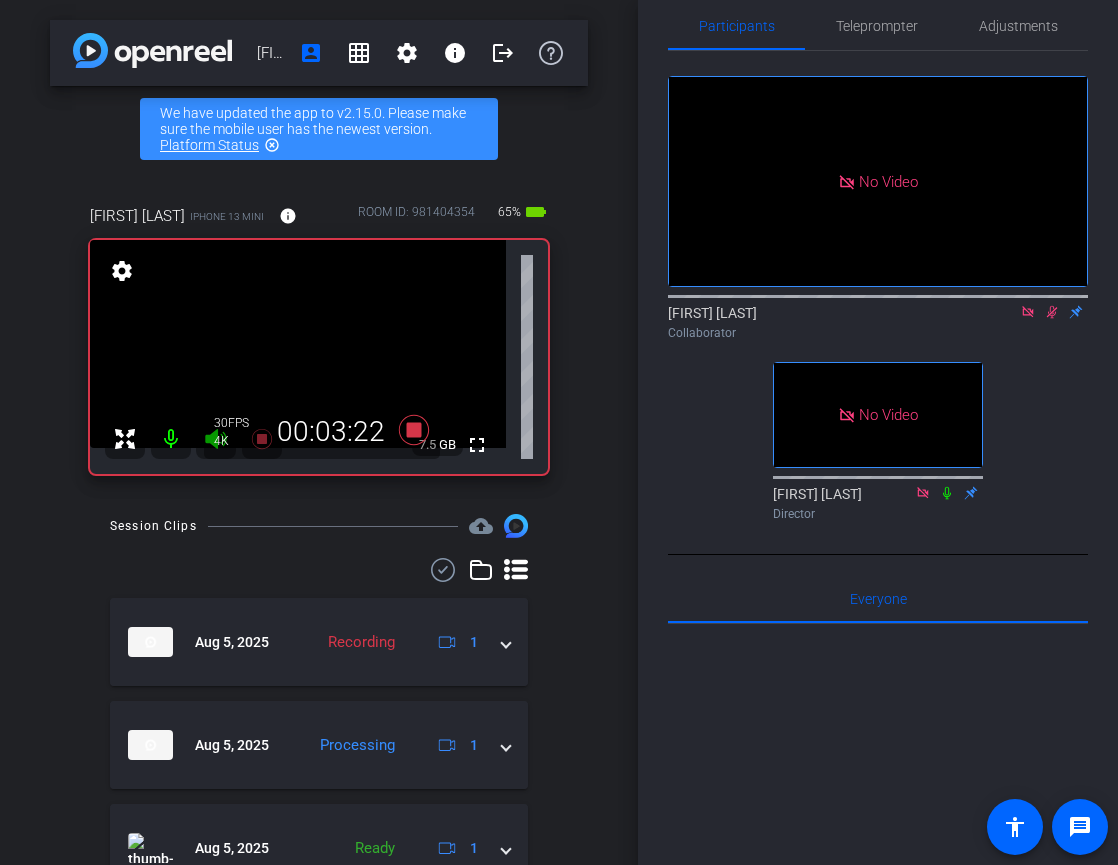 click on "No Video  [FIRST] [LAST]
Collaborator   No Video  [FIRST] [LAST]
Director" 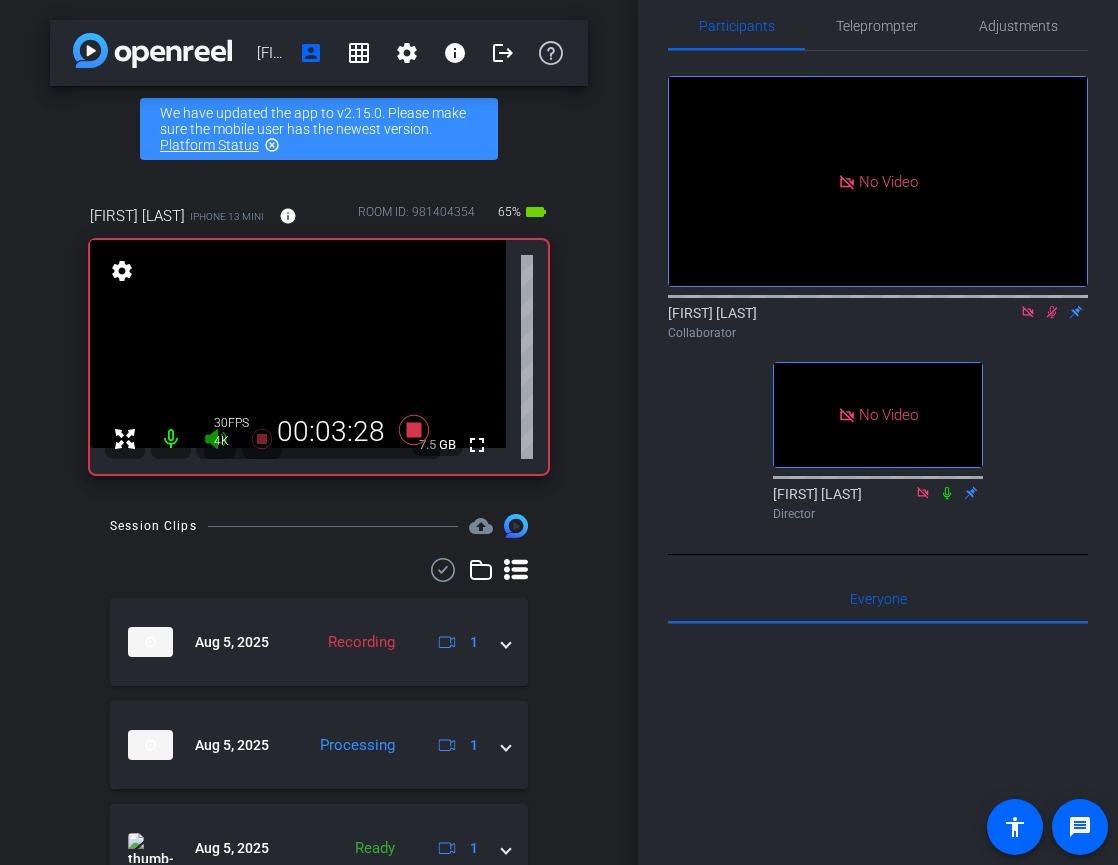 click on "Participants Teleprompter Adjustments  No Video  [FIRST] [LAST]
Collaborator   No Video  [FIRST] [LAST]
Director   Everyone  0 Mark all read To: Everyone Mark all read Select Source Teleprompter Speed 3X (130 words/minute) Font Size 30px Screen Setup Teleprompter Top Background White - text in black  Script  0 Words
Create new script               Play        Play from this location               Play Selected        Play and display the selected text only Bold Italic Enter script here...
Play
Restart" 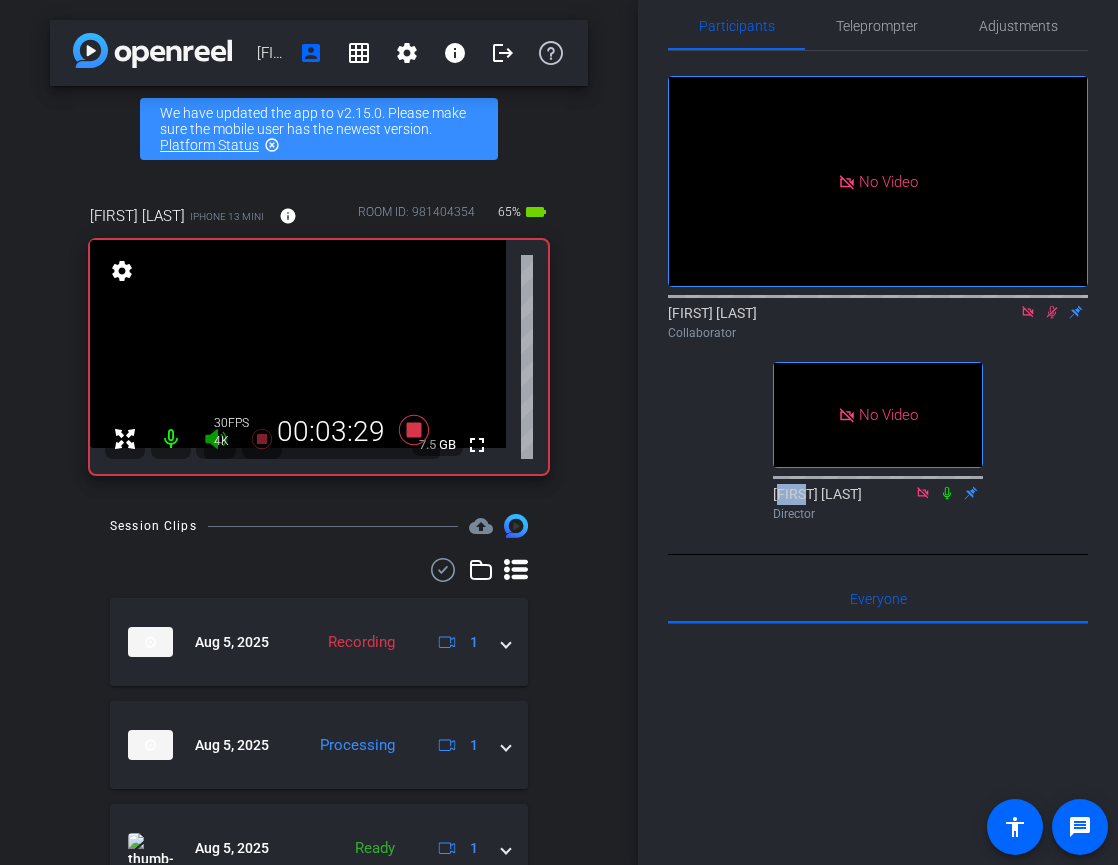 click on "Participants Teleprompter Adjustments  No Video  [FIRST] [LAST]
Collaborator   No Video  [FIRST] [LAST]
Director   Everyone  0 Mark all read To: Everyone Mark all read Select Source Teleprompter Speed 3X (130 words/minute) Font Size 30px Screen Setup Teleprompter Top Background White - text in black  Script  0 Words
Create new script               Play        Play from this location               Play Selected        Play and display the selected text only Bold Italic Enter script here...
Play
Restart" 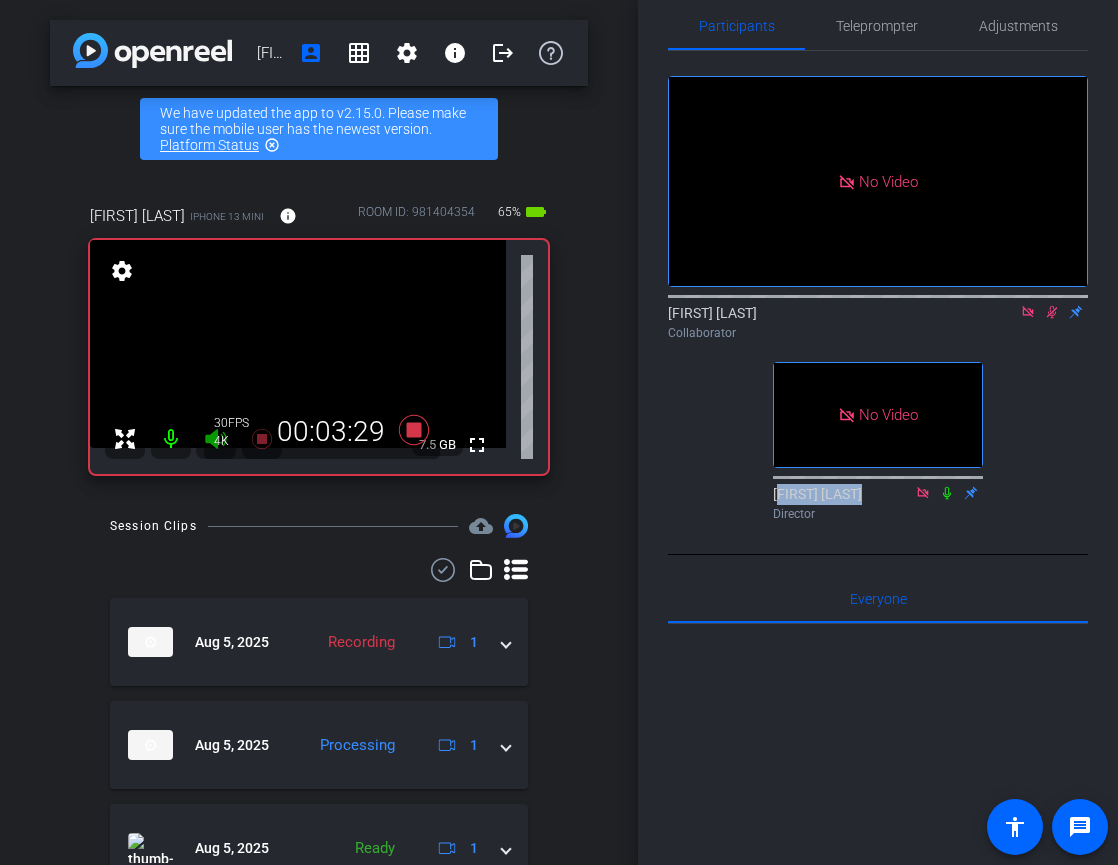 click on "Participants Teleprompter Adjustments  No Video  [FIRST] [LAST]
Collaborator   No Video  [FIRST] [LAST]
Director   Everyone  0 Mark all read To: Everyone Mark all read Select Source Teleprompter Speed 3X (130 words/minute) Font Size 30px Screen Setup Teleprompter Top Background White - text in black  Script  0 Words
Create new script               Play        Play from this location               Play Selected        Play and display the selected text only Bold Italic Enter script here...
Play
Restart" 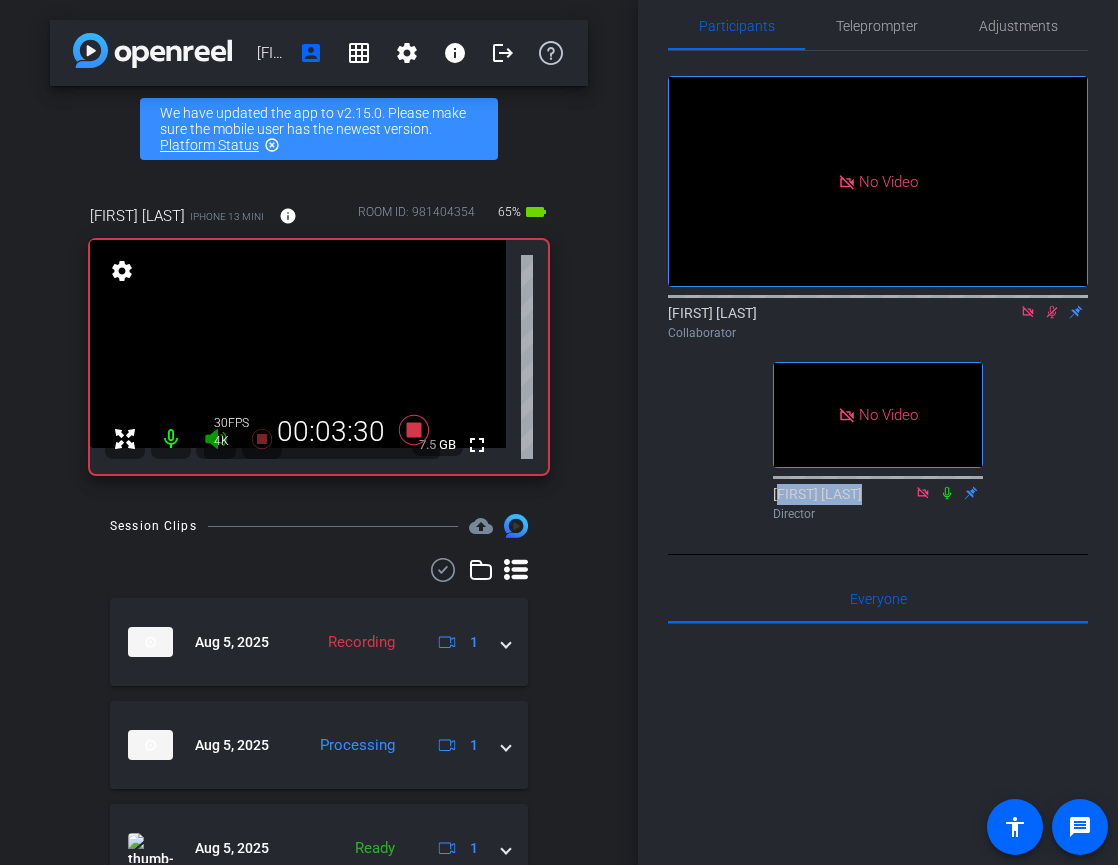 click on "Participants Teleprompter Adjustments  No Video  [FIRST] [LAST]
Collaborator   No Video  [FIRST] [LAST]
Director   Everyone  0 Mark all read To: Everyone Mark all read Select Source Teleprompter Speed 3X (130 words/minute) Font Size 30px Screen Setup Teleprompter Top Background White - text in black  Script  0 Words
Create new script               Play        Play from this location               Play Selected        Play and display the selected text only Bold Italic Enter script here...
Play
Restart" 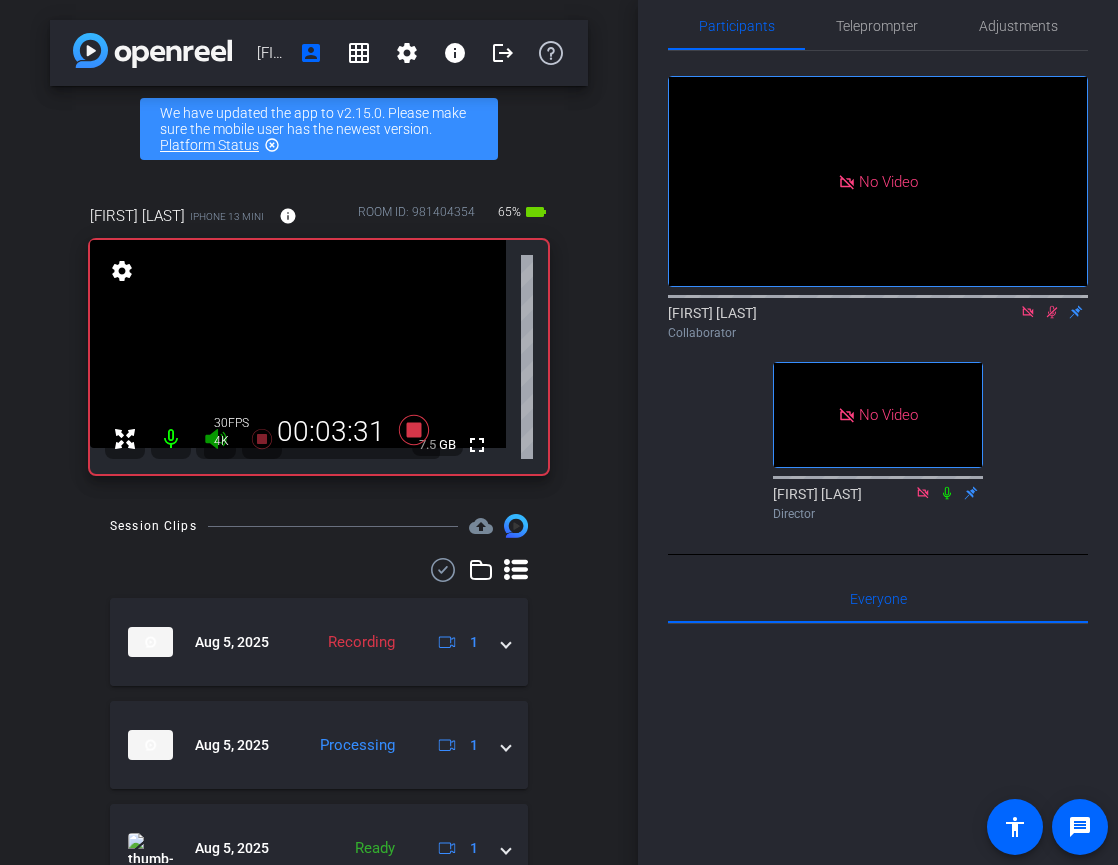 click on "Participants Teleprompter Adjustments  No Video  [FIRST] [LAST]
Collaborator   No Video  [FIRST] [LAST]
Director   Everyone  0 Mark all read To: Everyone Mark all read Select Source Teleprompter Speed 3X (130 words/minute) Font Size 30px Screen Setup Teleprompter Top Background White - text in black  Script  0 Words
Create new script               Play        Play from this location               Play Selected        Play and display the selected text only Bold Italic Enter script here...
Play
Restart" 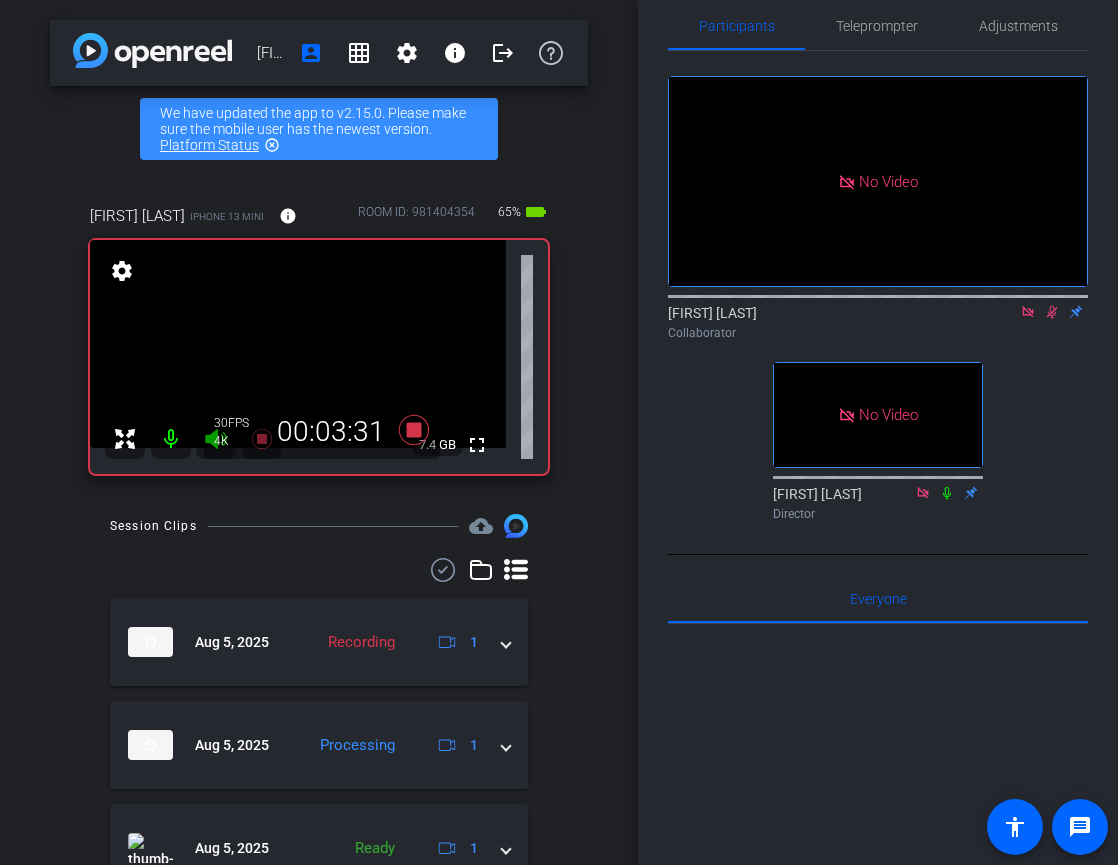 click on "No Video  [FIRST] [LAST]
Collaborator   No Video  [FIRST] [LAST]
Director" 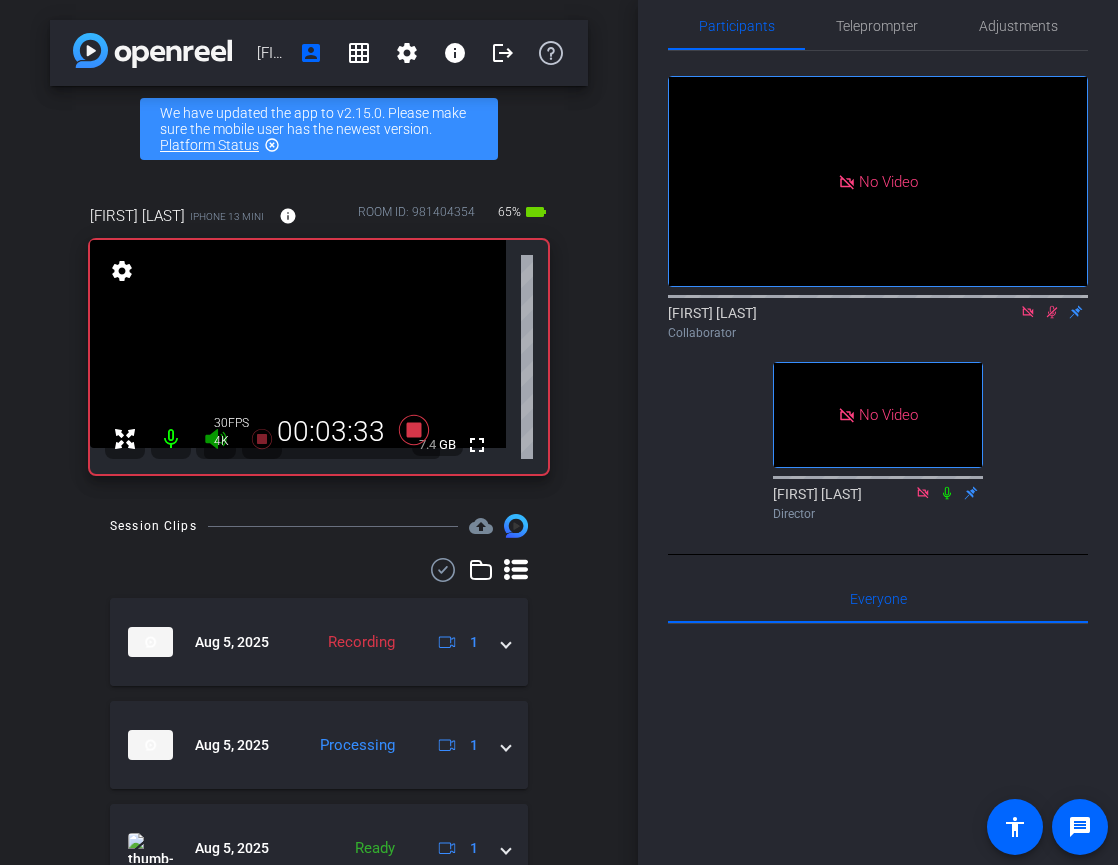 click on "No Video  [FIRST] [LAST]
Collaborator   No Video  [FIRST] [LAST]
Director" 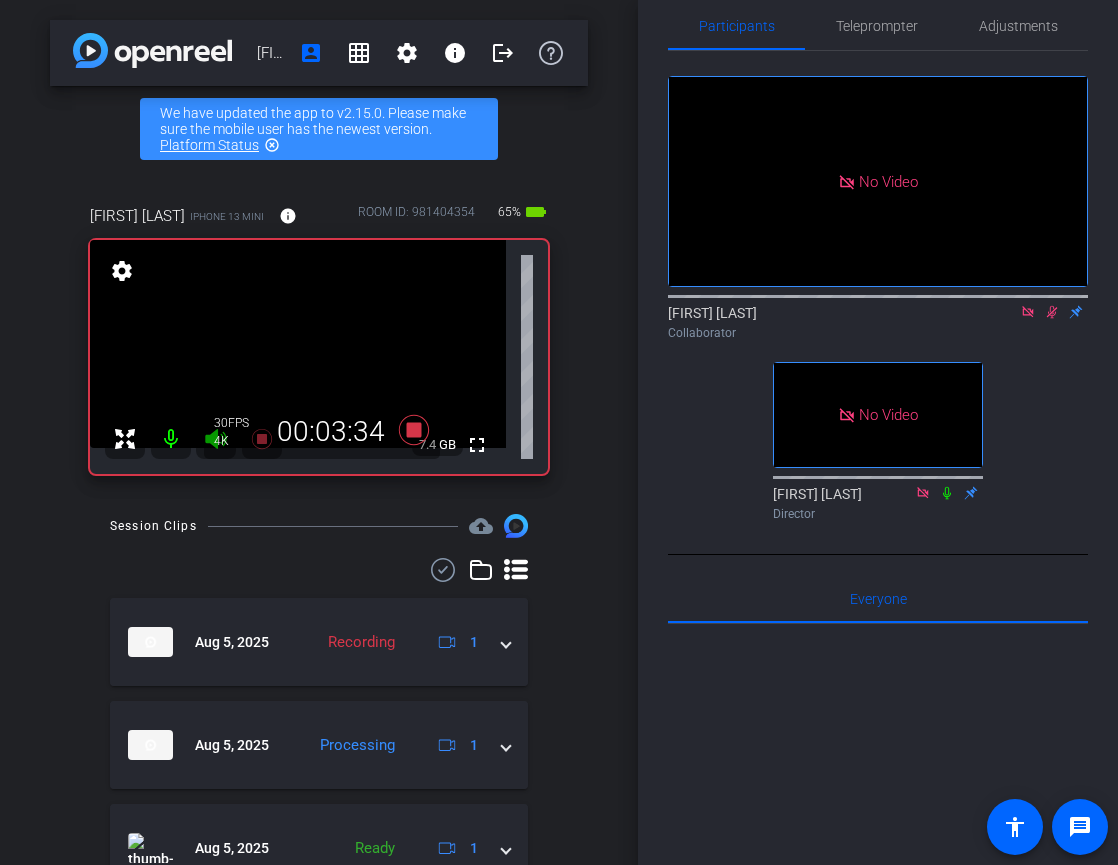 click on "No Video  [FIRST] [LAST]
Collaborator   No Video  [FIRST] [LAST]
Director" 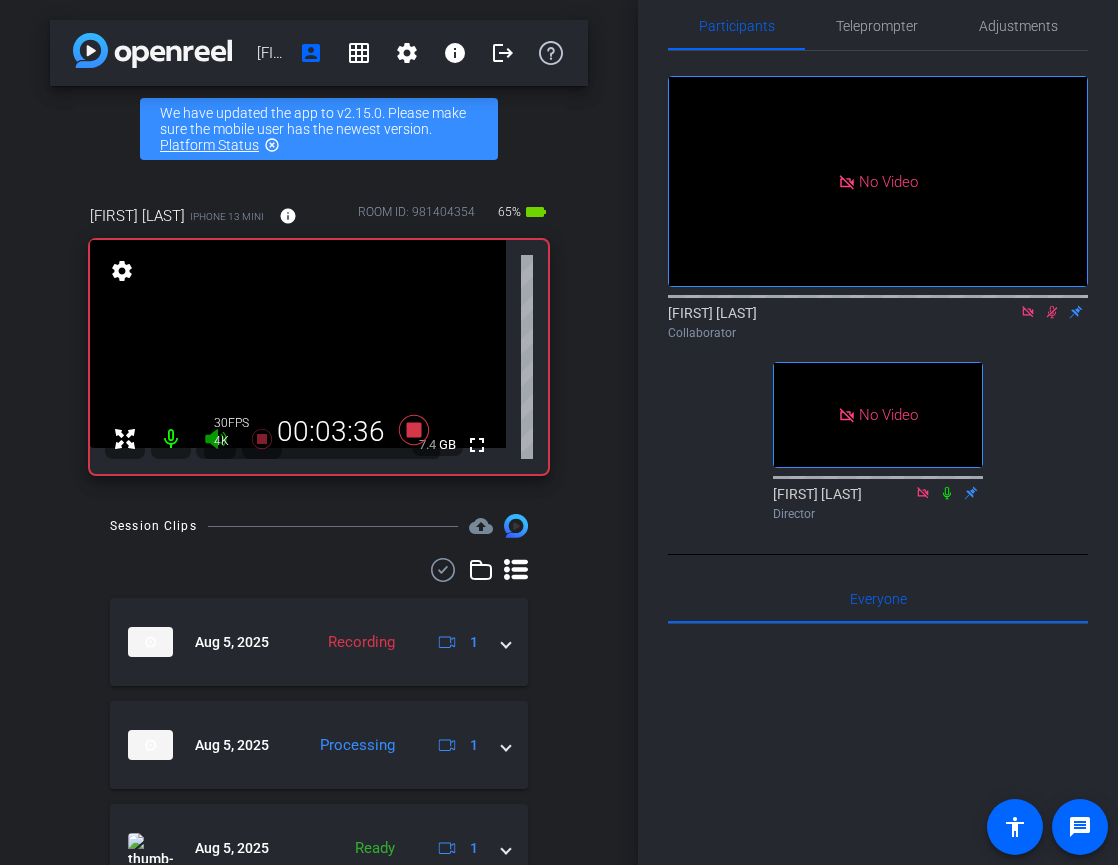 click on "No Video  [FIRST] [LAST]
Collaborator   No Video  [FIRST] [LAST]
Director" 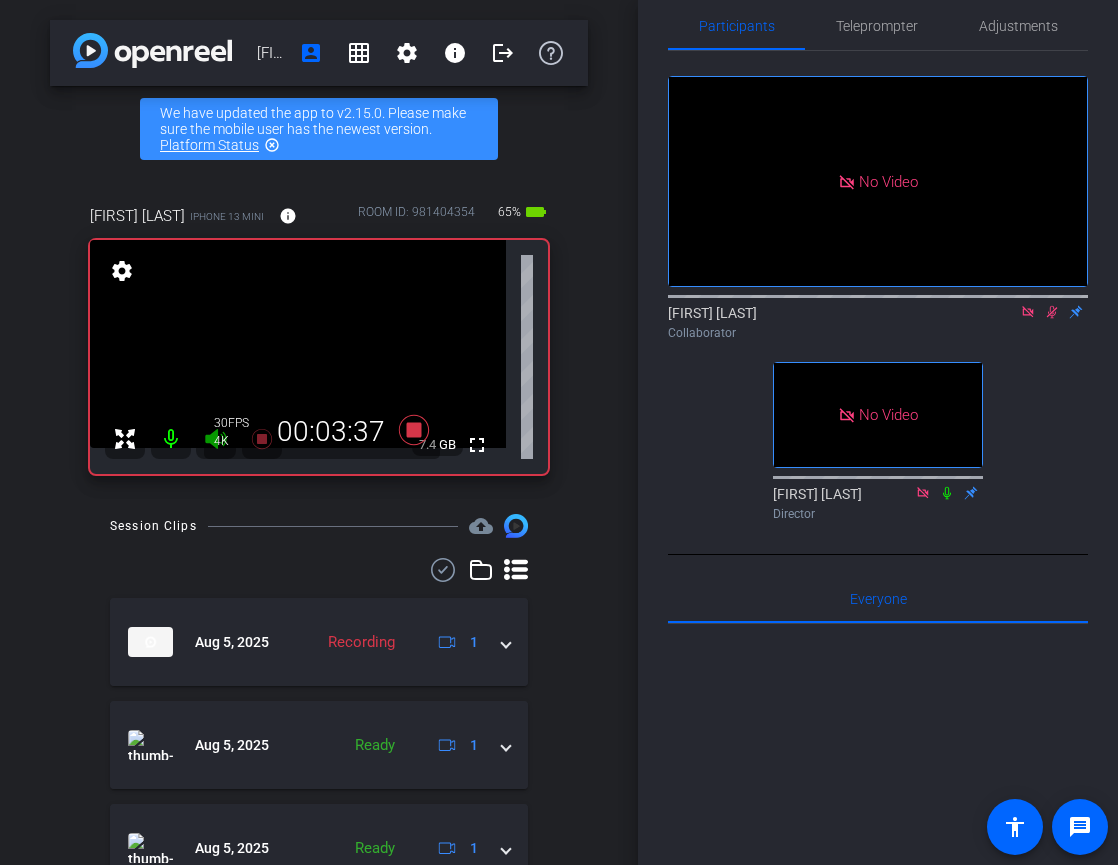 click on "No Video  [FIRST] [LAST]
Collaborator   No Video  [FIRST] [LAST]
Director" 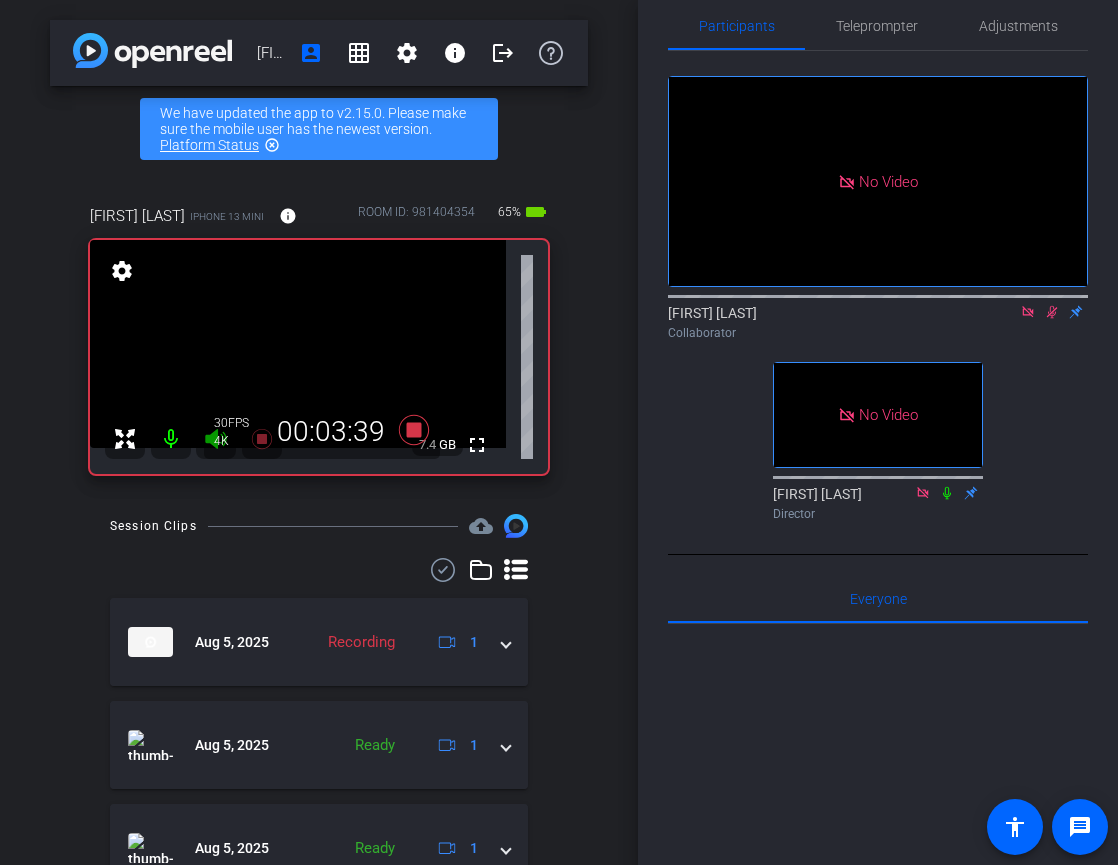 click on "No Video  [FIRST] [LAST]
Collaborator   No Video  [FIRST] [LAST]
Director" 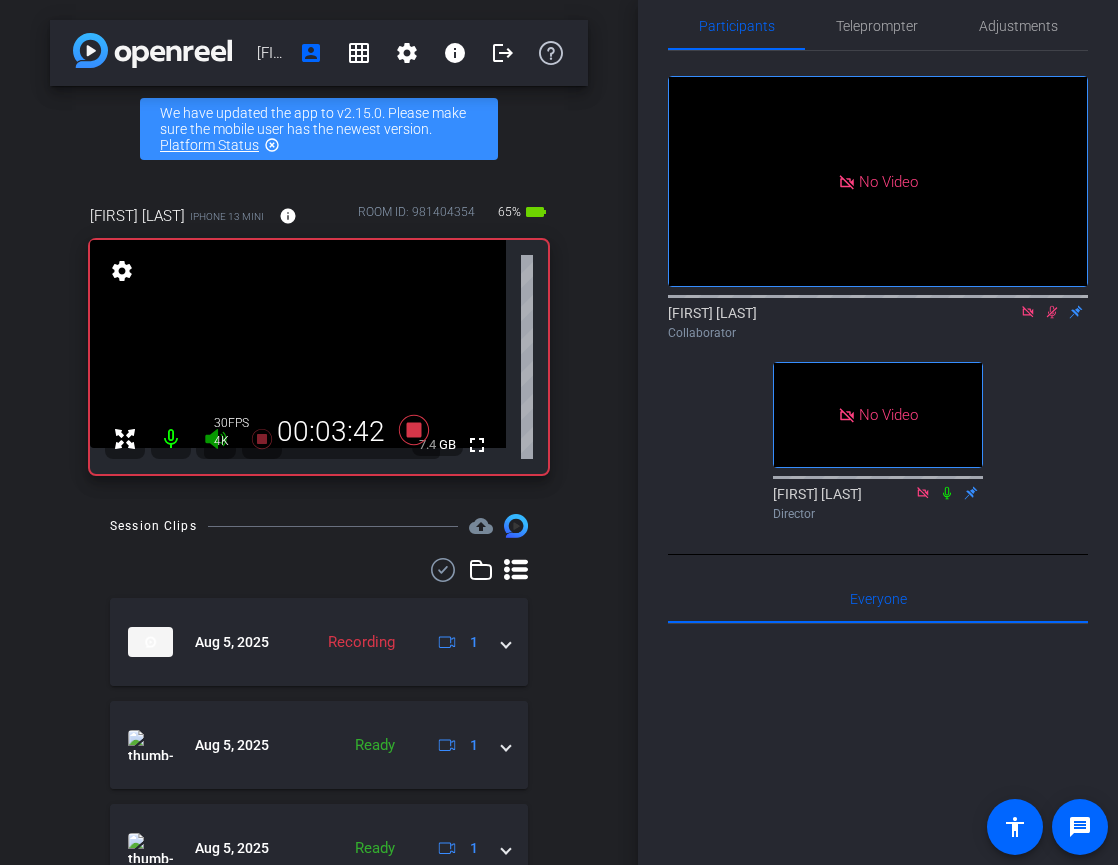 click on "No Video  [FIRST] [LAST]
Collaborator   No Video  [FIRST] [LAST]
Director" 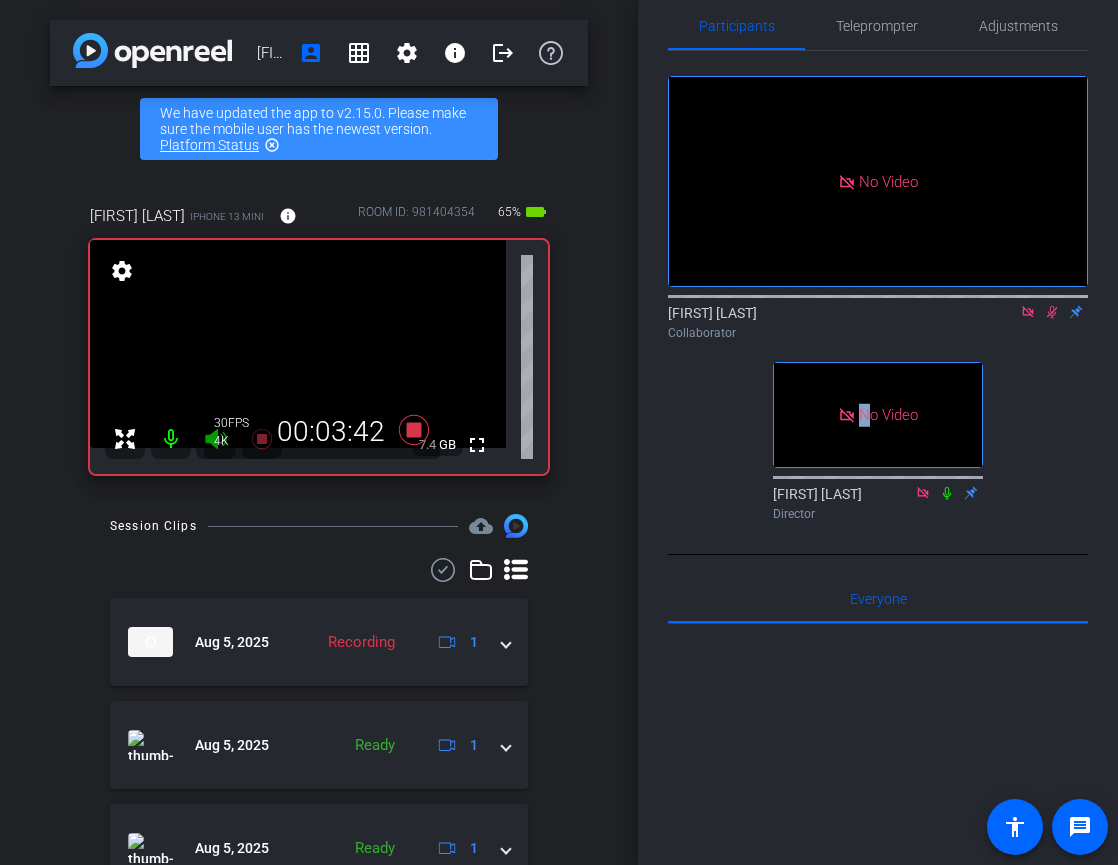 click on "No Video  [FIRST] [LAST]
Collaborator   No Video  [FIRST] [LAST]
Director" 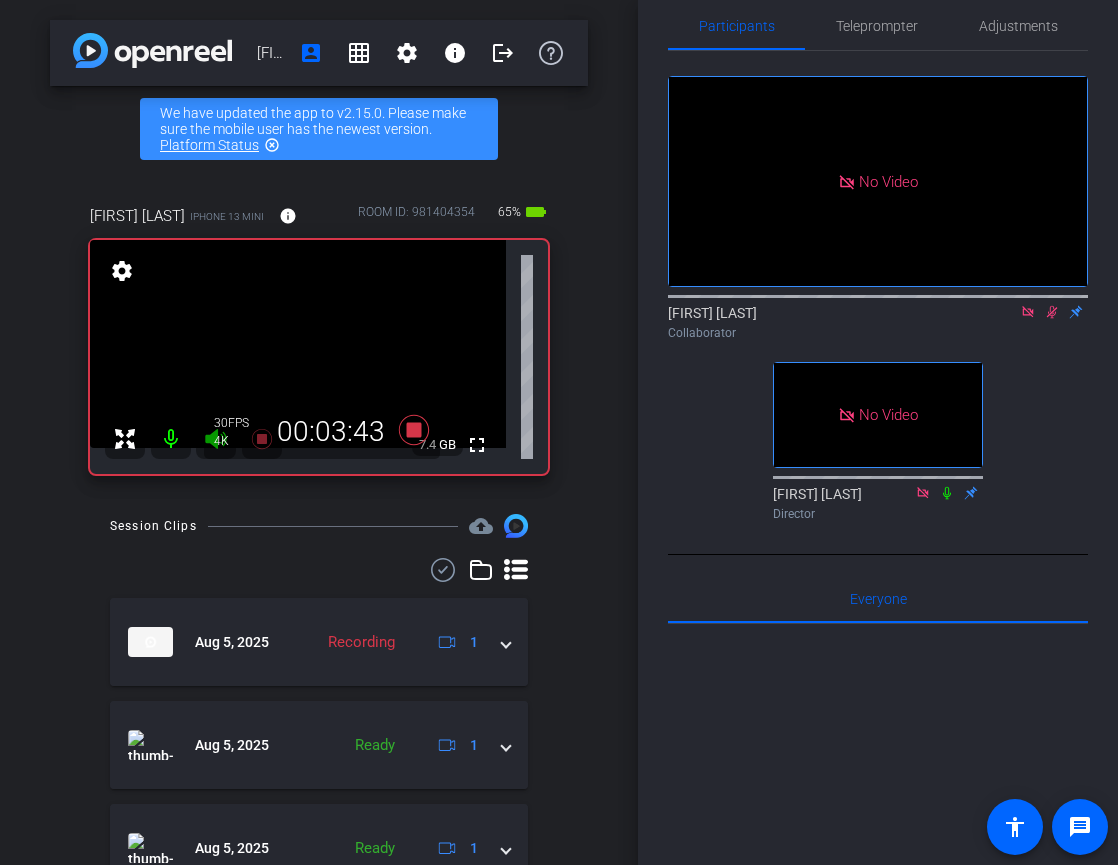 click on "No Video  [FIRST] [LAST]
Collaborator   No Video  [FIRST] [LAST]
Director" 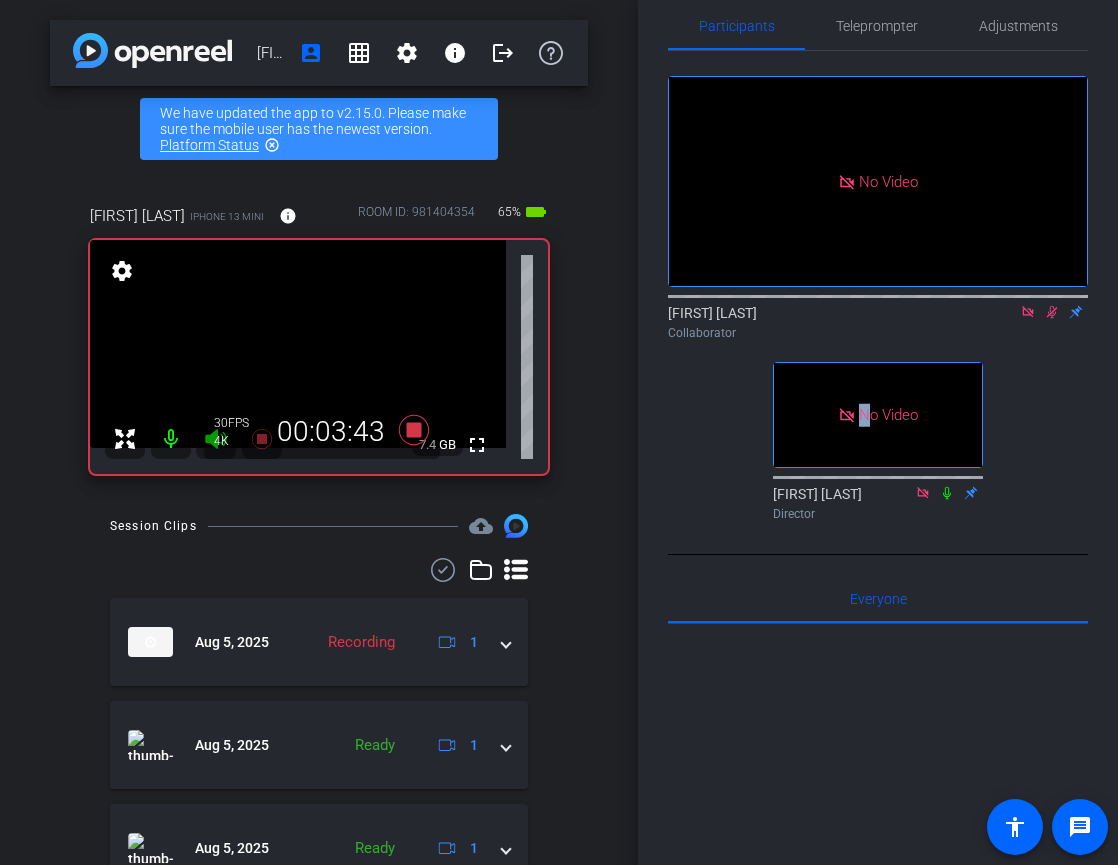 click on "No Video  [FIRST] [LAST]
Collaborator   No Video  [FIRST] [LAST]
Director" 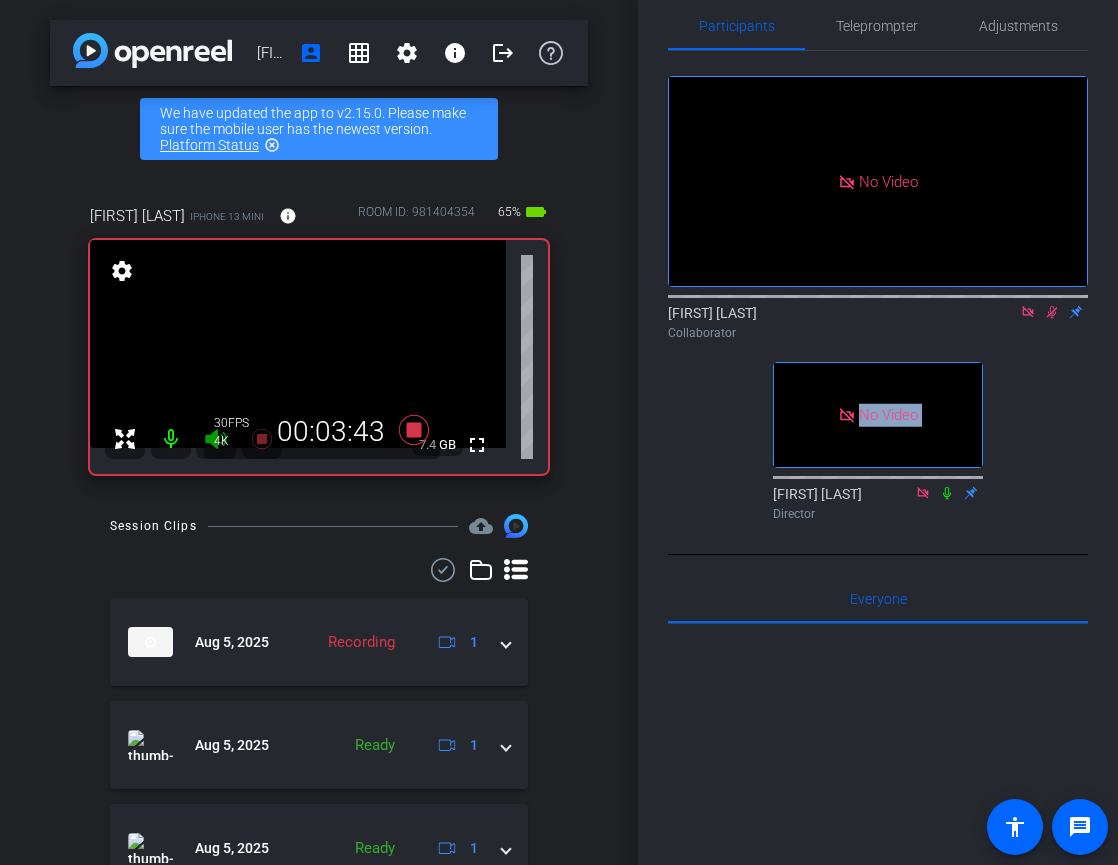 click on "No Video  [FIRST] [LAST]
Collaborator   No Video  [FIRST] [LAST]
Director" 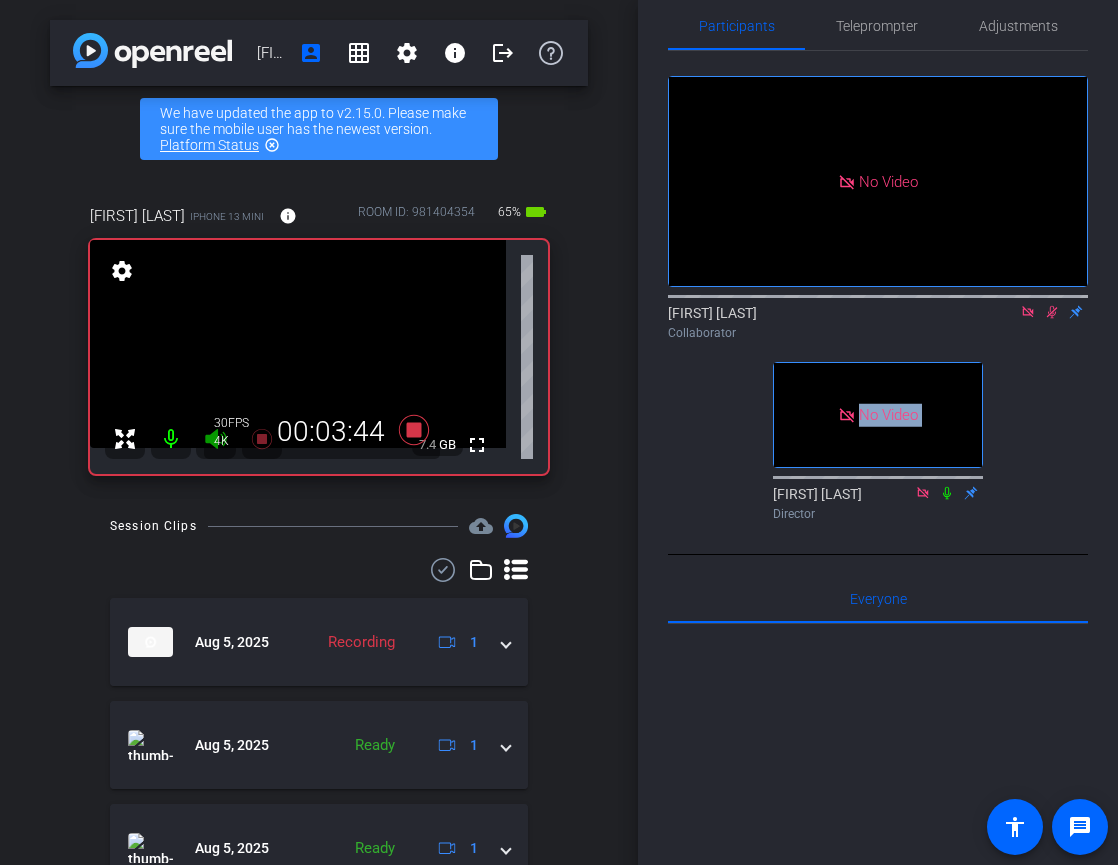 click on "No Video  [FIRST] [LAST]
Collaborator   No Video  [FIRST] [LAST]
Director" 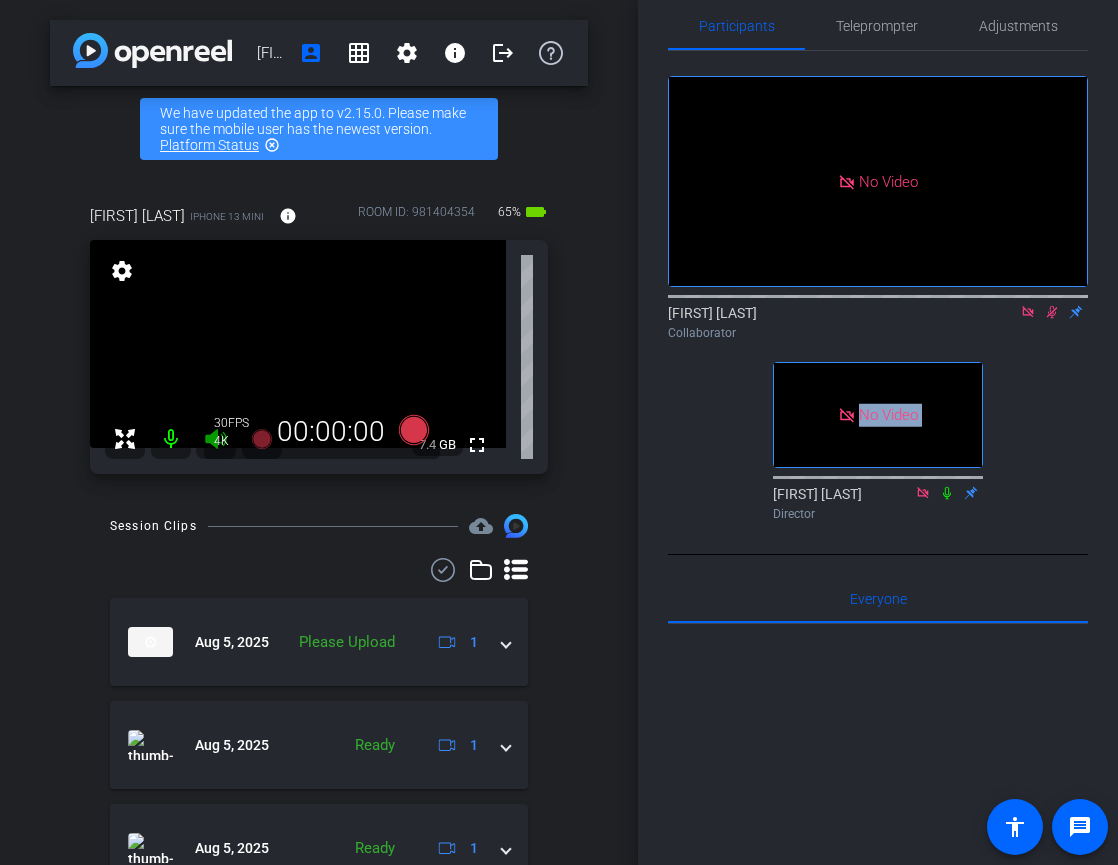 click on "No Video  [FIRST] [LAST]
Collaborator   No Video  [FIRST] [LAST]
Director" 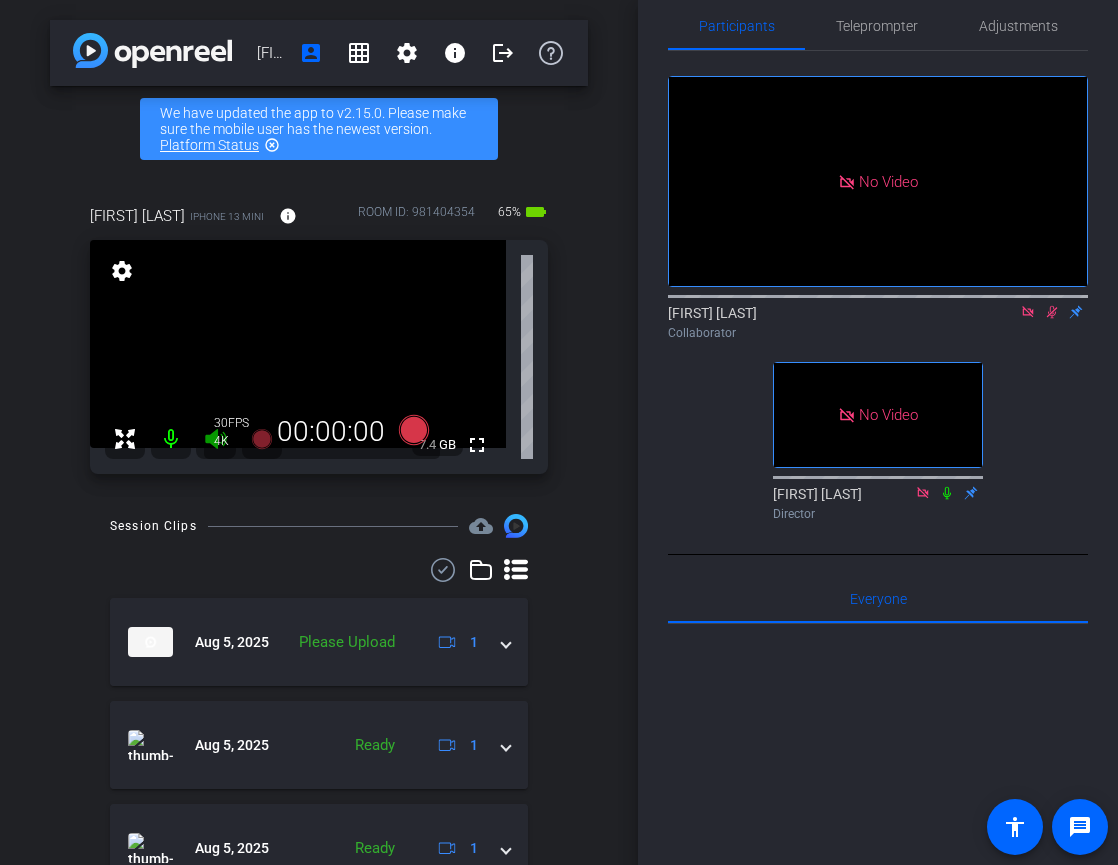 click on "No Video  [FIRST] [LAST]
Collaborator   No Video  [FIRST] [LAST]
Director" 